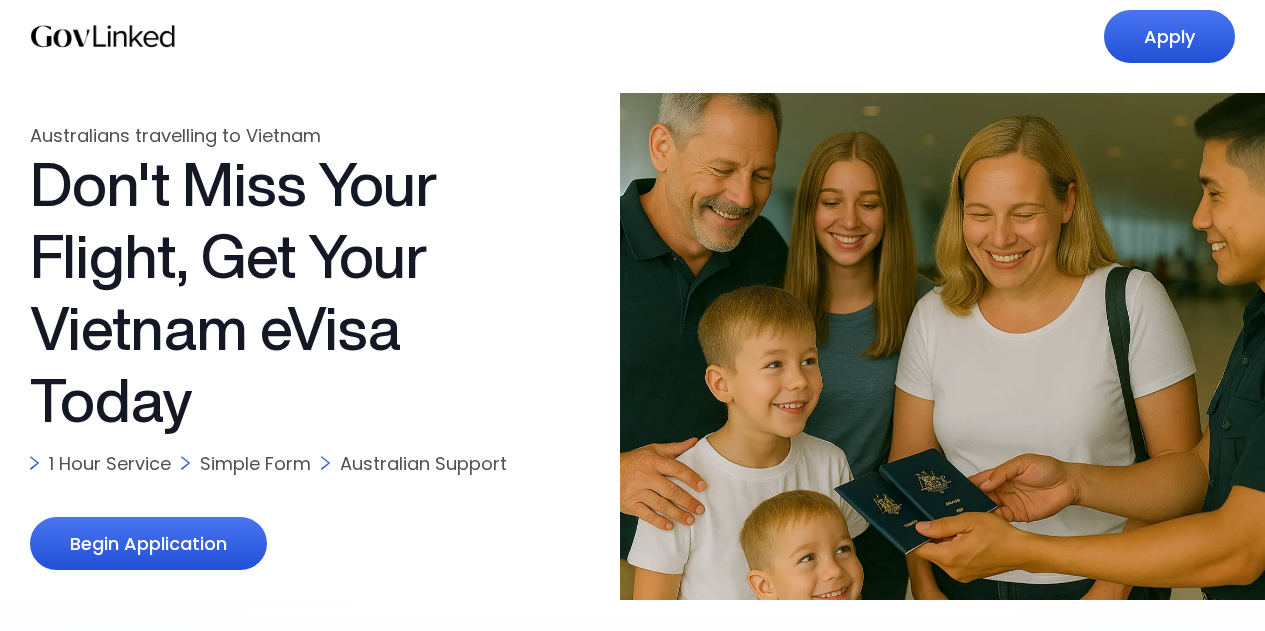 scroll, scrollTop: 0, scrollLeft: 0, axis: both 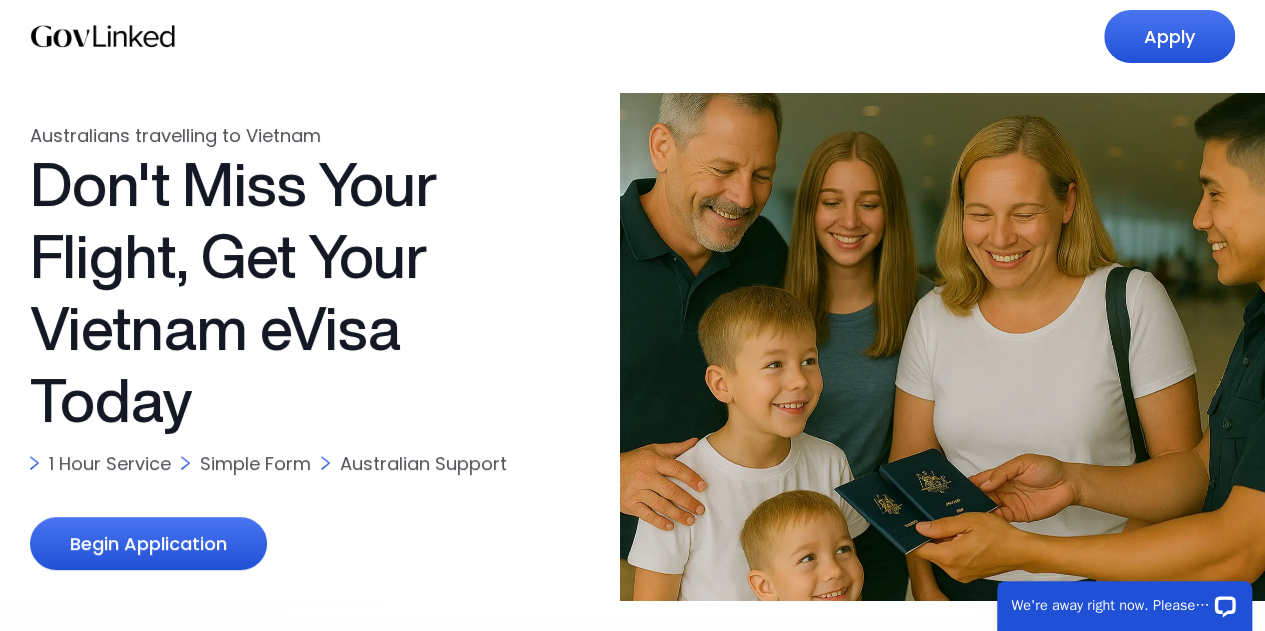 click at bounding box center (948, 346) 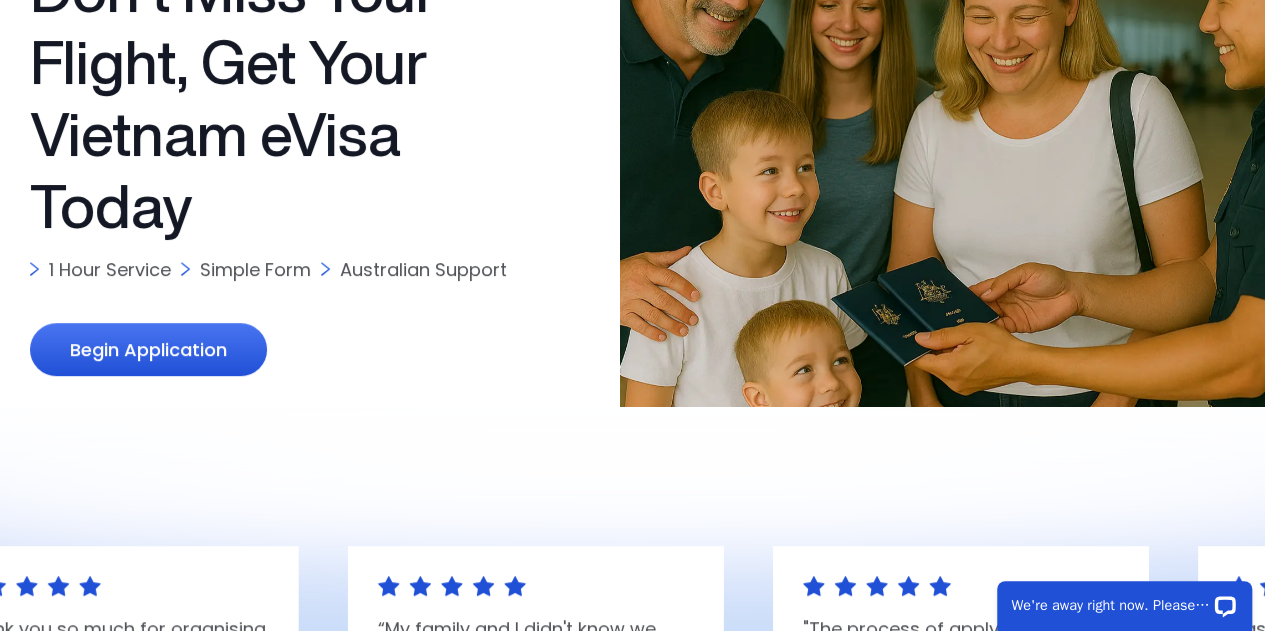 scroll, scrollTop: 222, scrollLeft: 0, axis: vertical 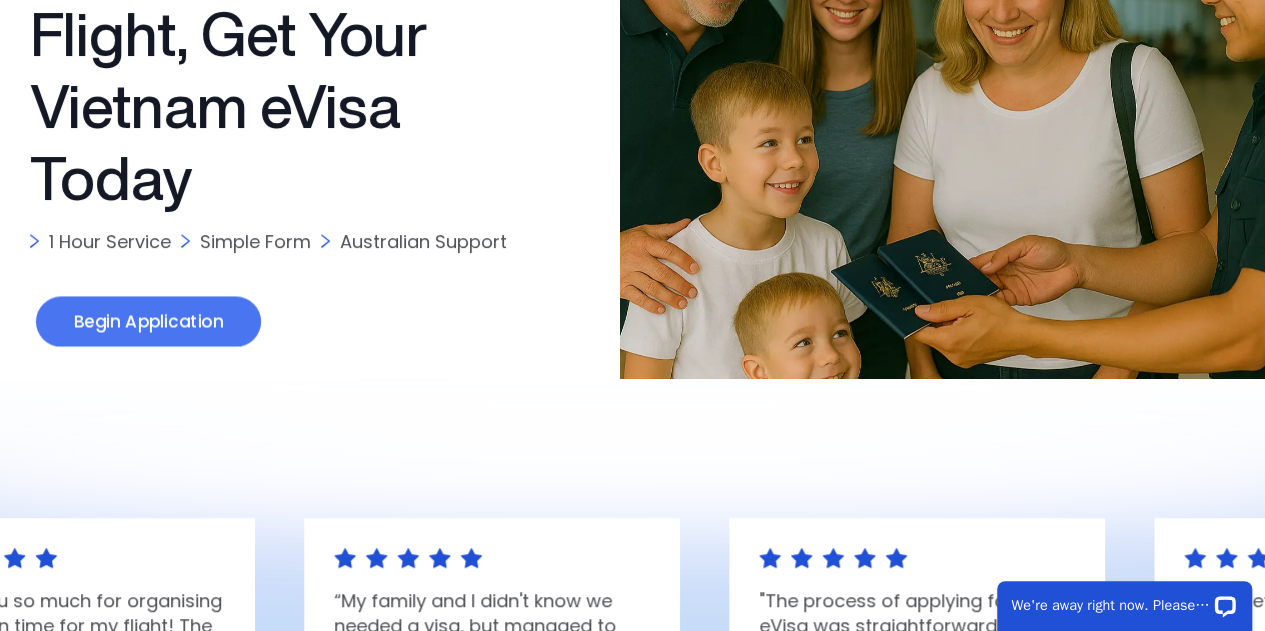 click on "Begin Application" at bounding box center (148, 321) 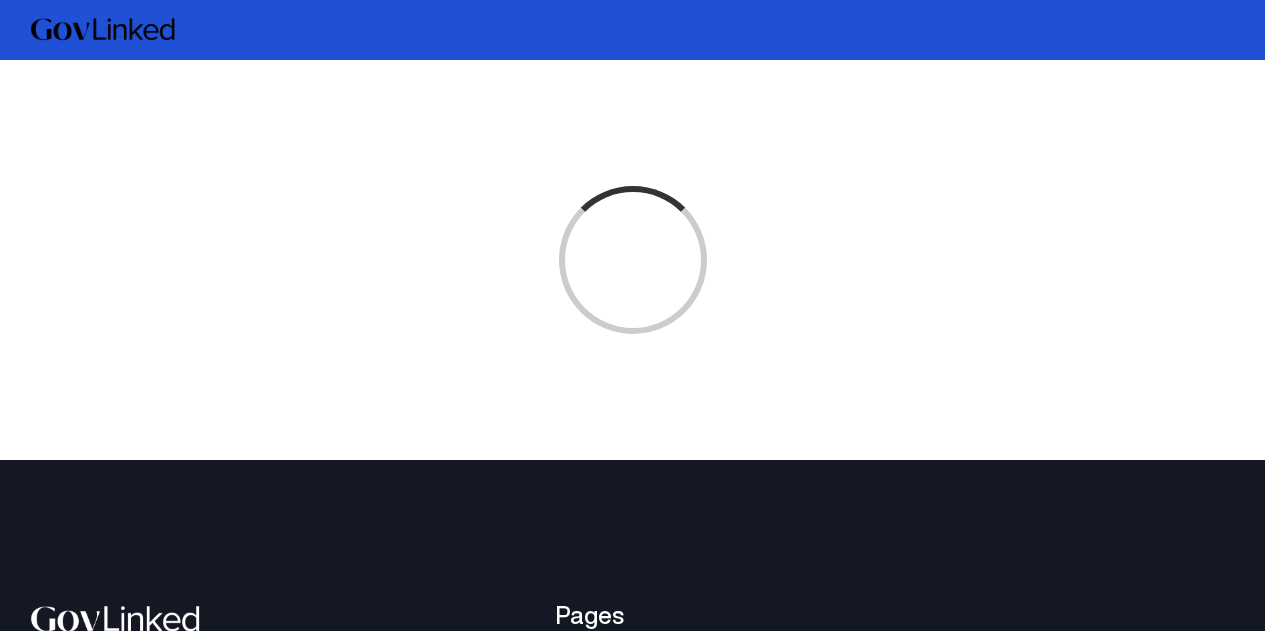scroll, scrollTop: 0, scrollLeft: 0, axis: both 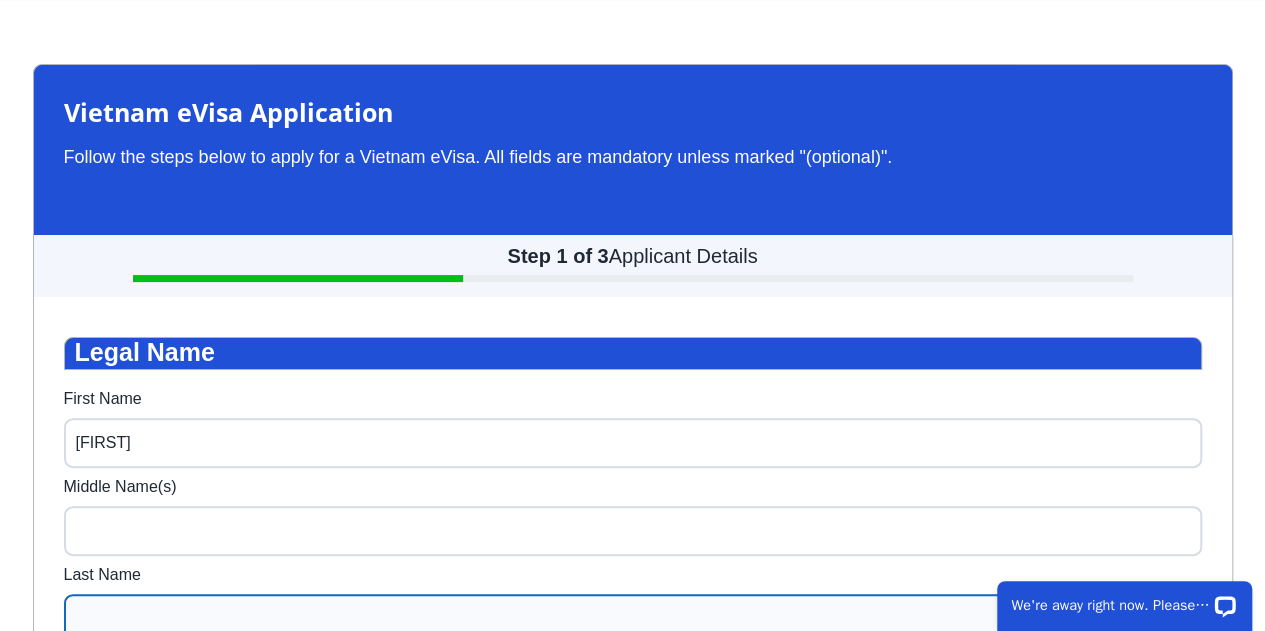type on "[FIRST]" 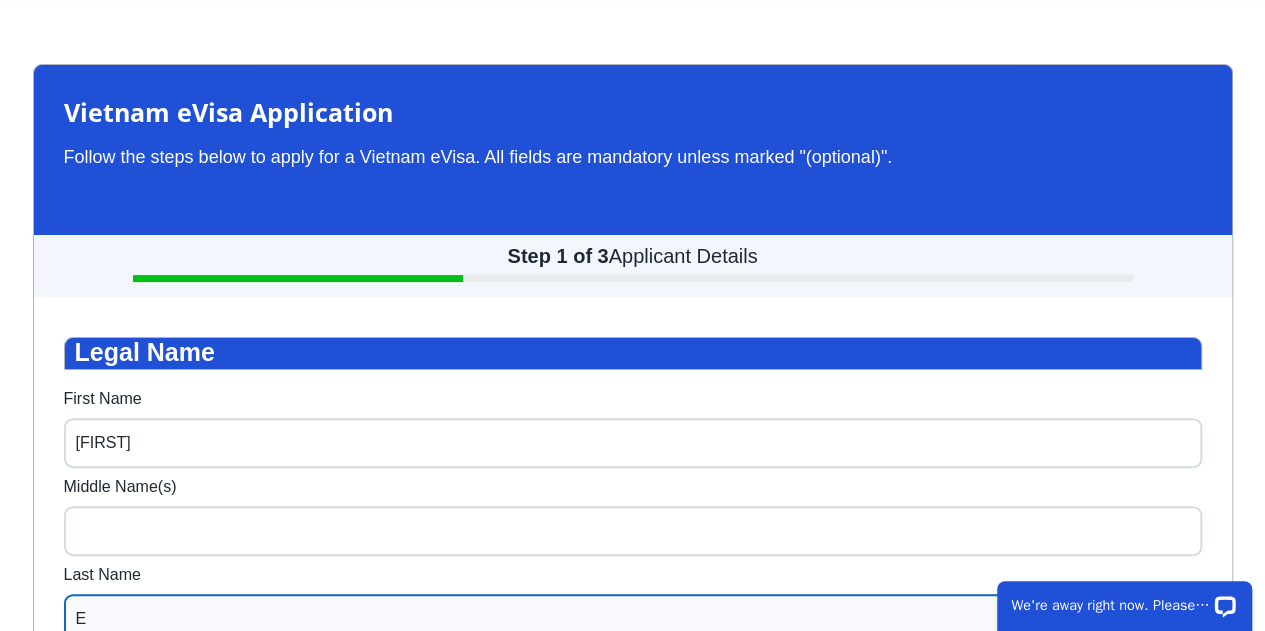 scroll, scrollTop: 66, scrollLeft: 0, axis: vertical 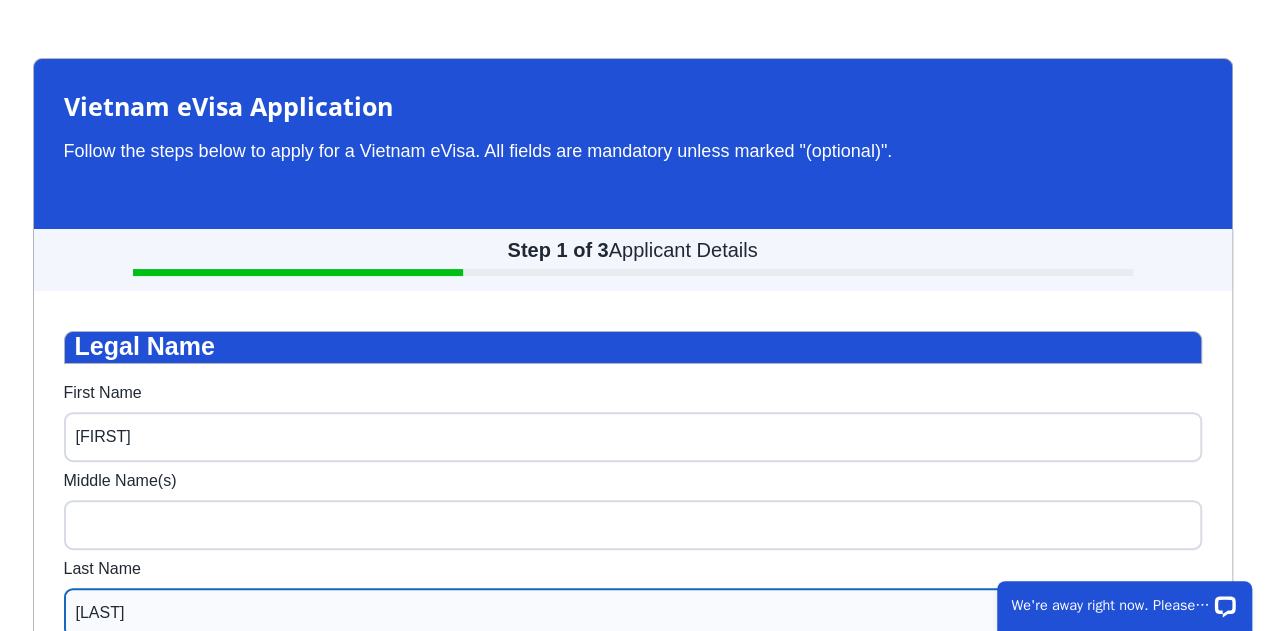 type on "[LAST]" 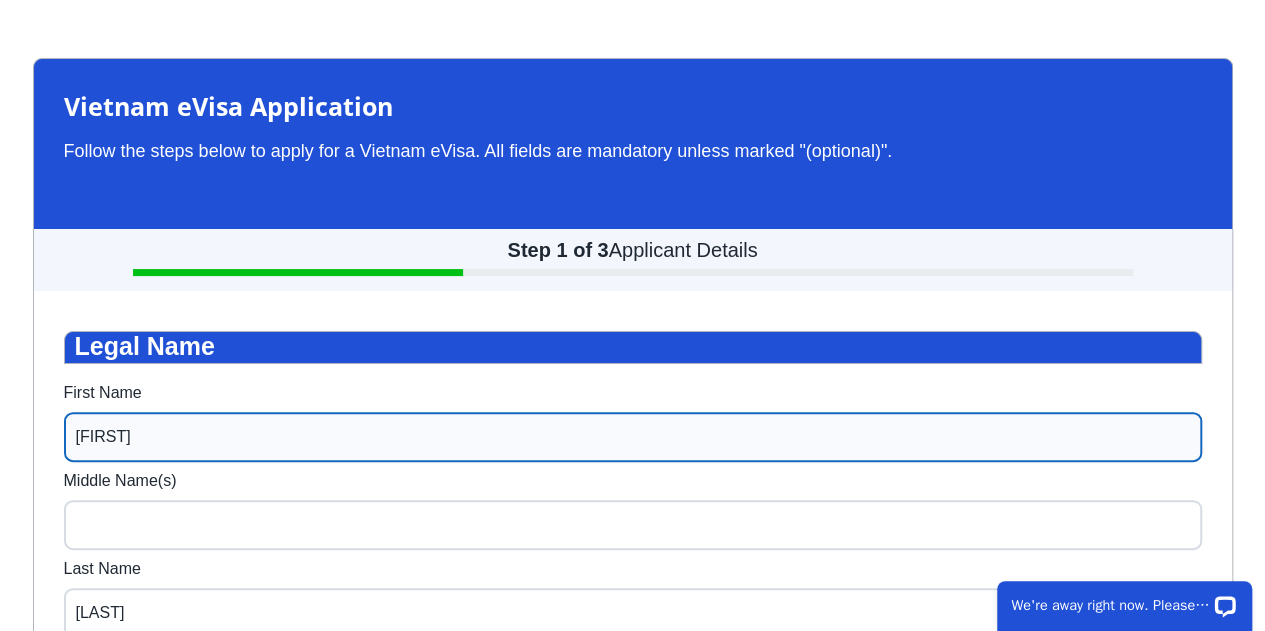 click on "[FIRST]" at bounding box center [633, 437] 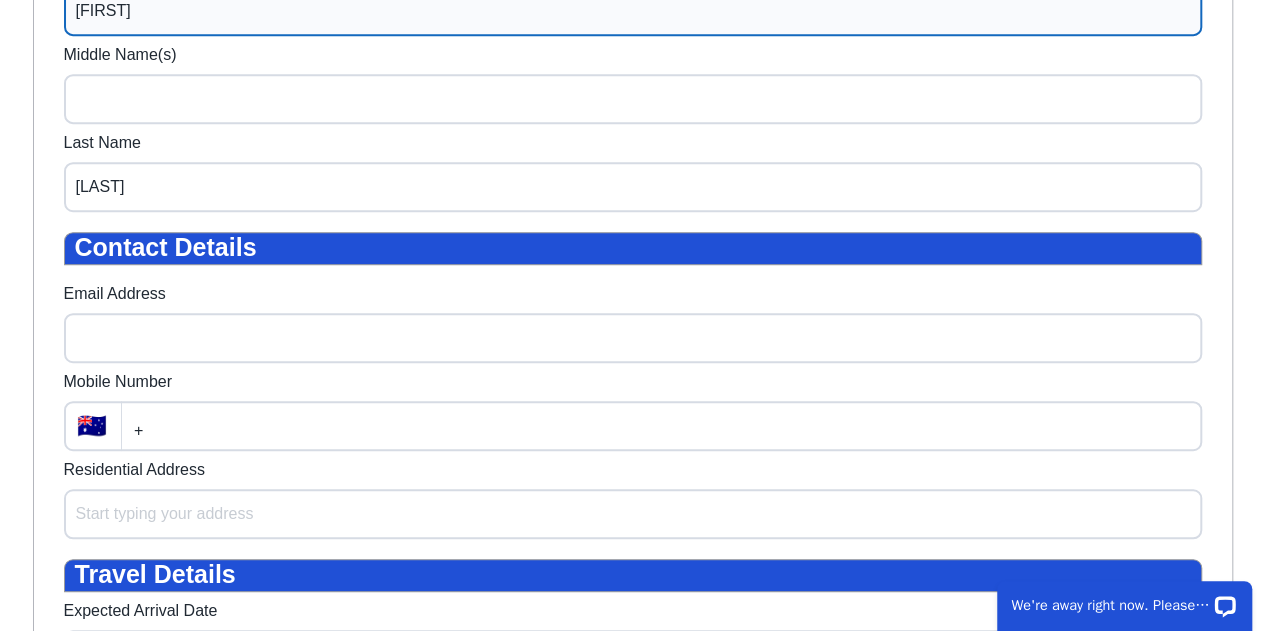 scroll, scrollTop: 496, scrollLeft: 0, axis: vertical 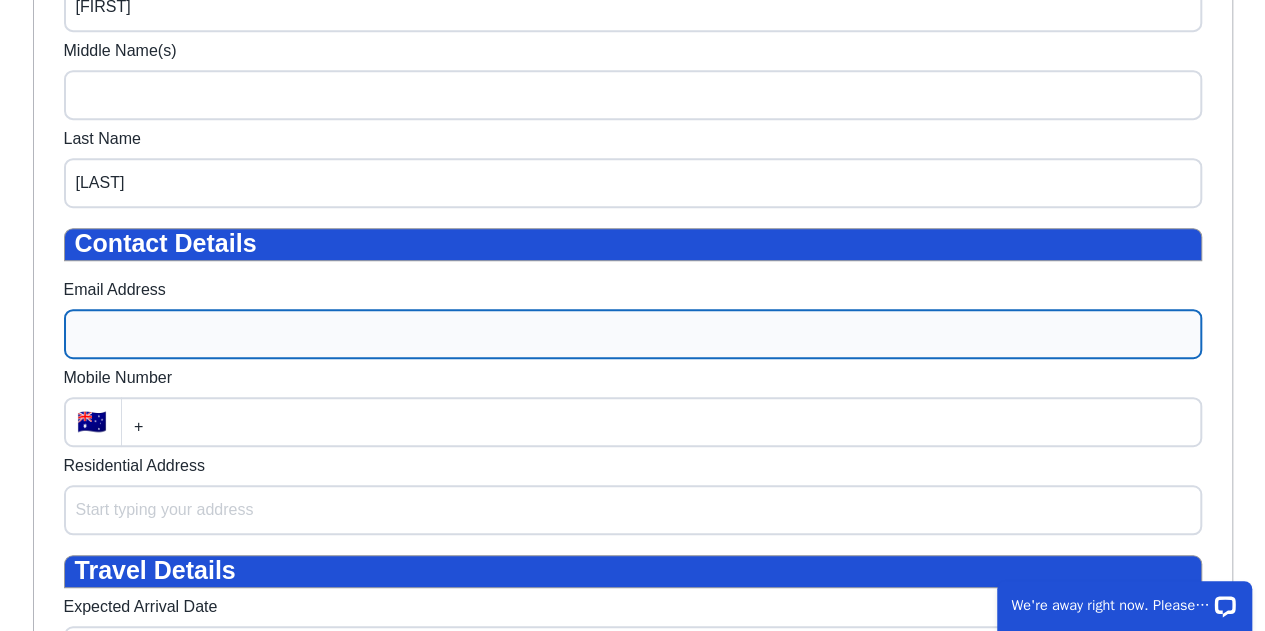 click on "Email Address" at bounding box center (633, 334) 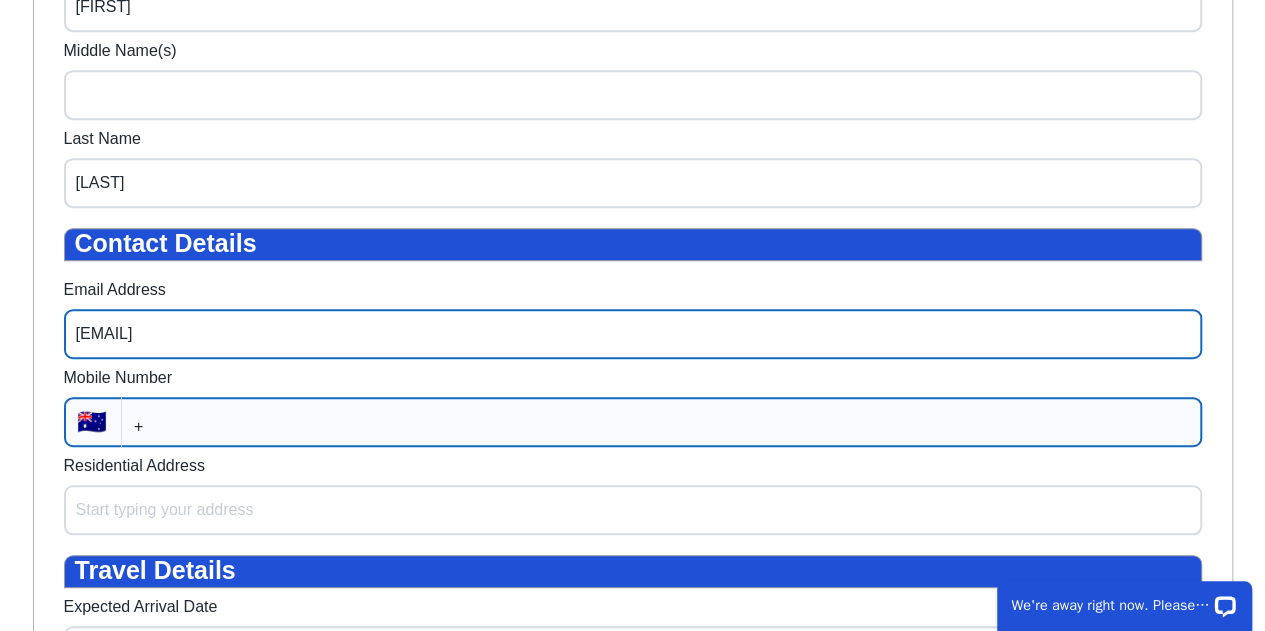 type on "[EMAIL]" 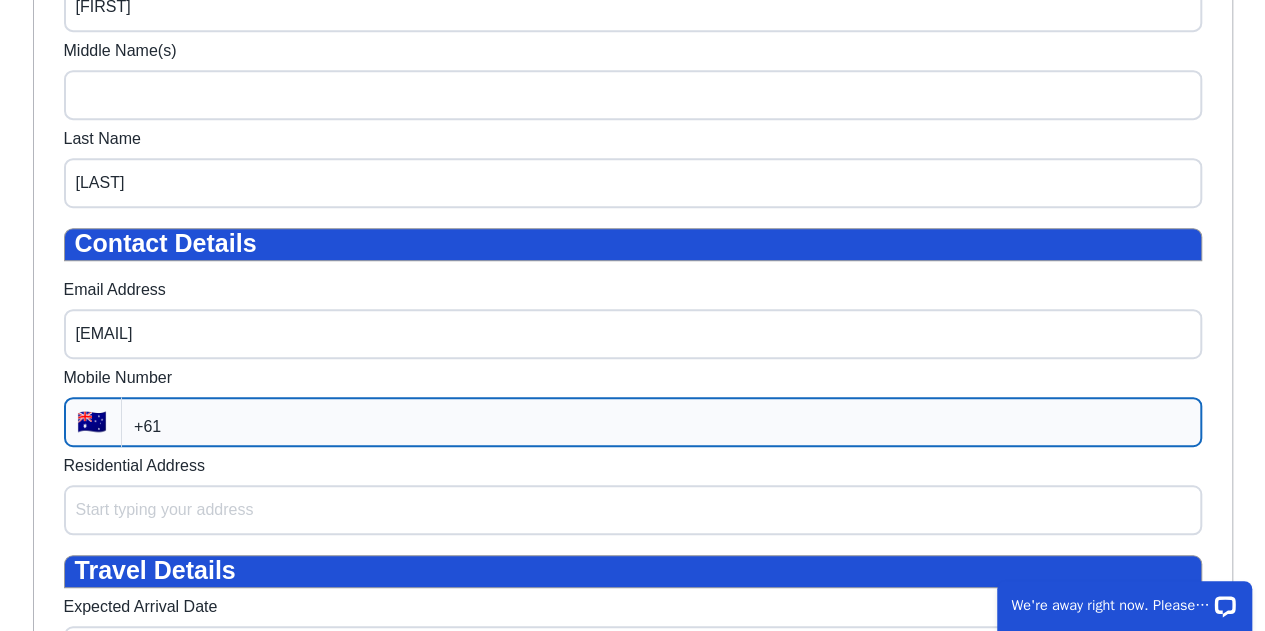 click on "+61" at bounding box center (661, 422) 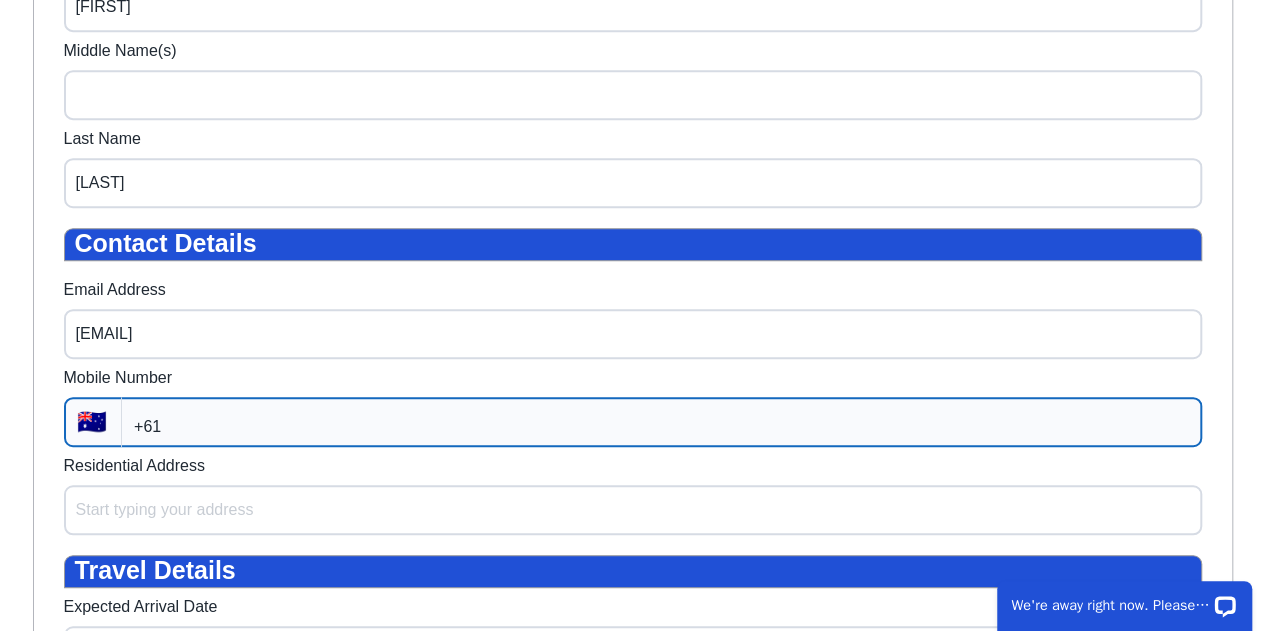click on "+61" at bounding box center [661, 422] 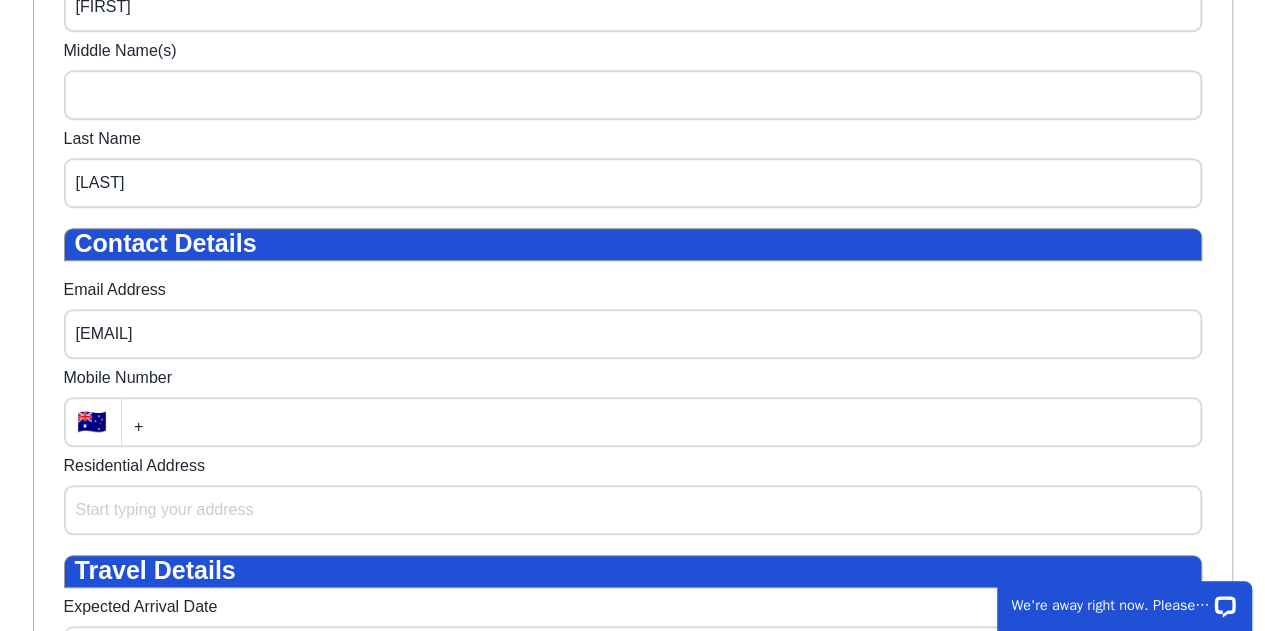 click on "Mobile Number" at bounding box center (118, 378) 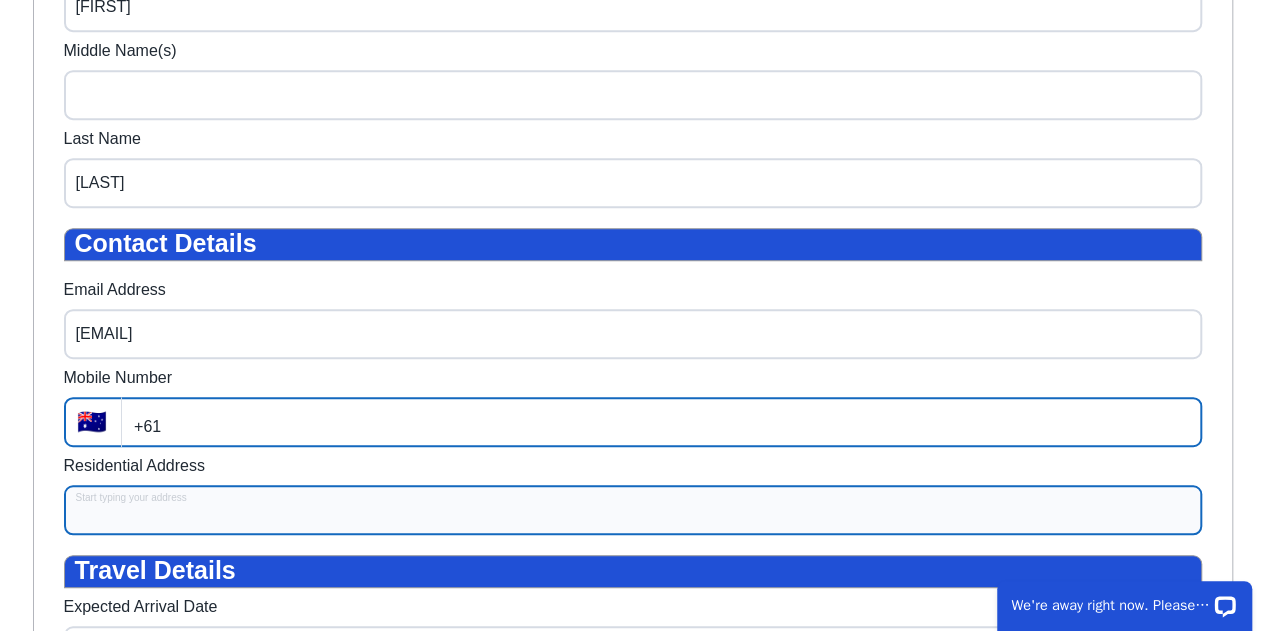 type on "+" 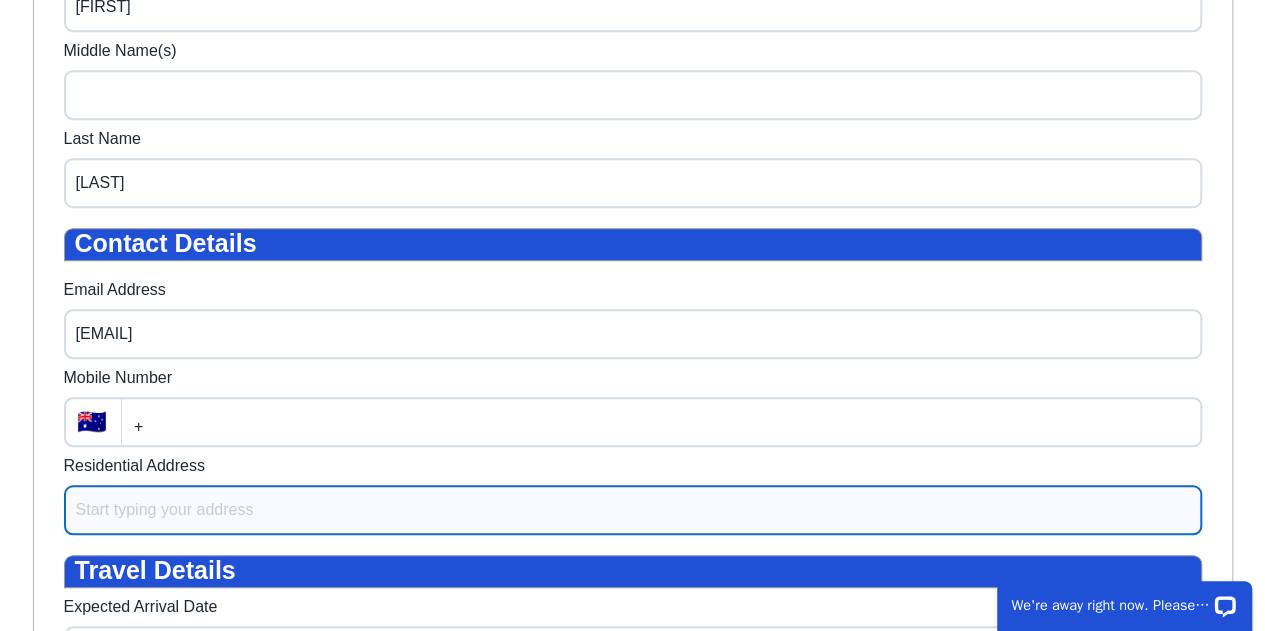 click on "Residential Address" at bounding box center (633, 510) 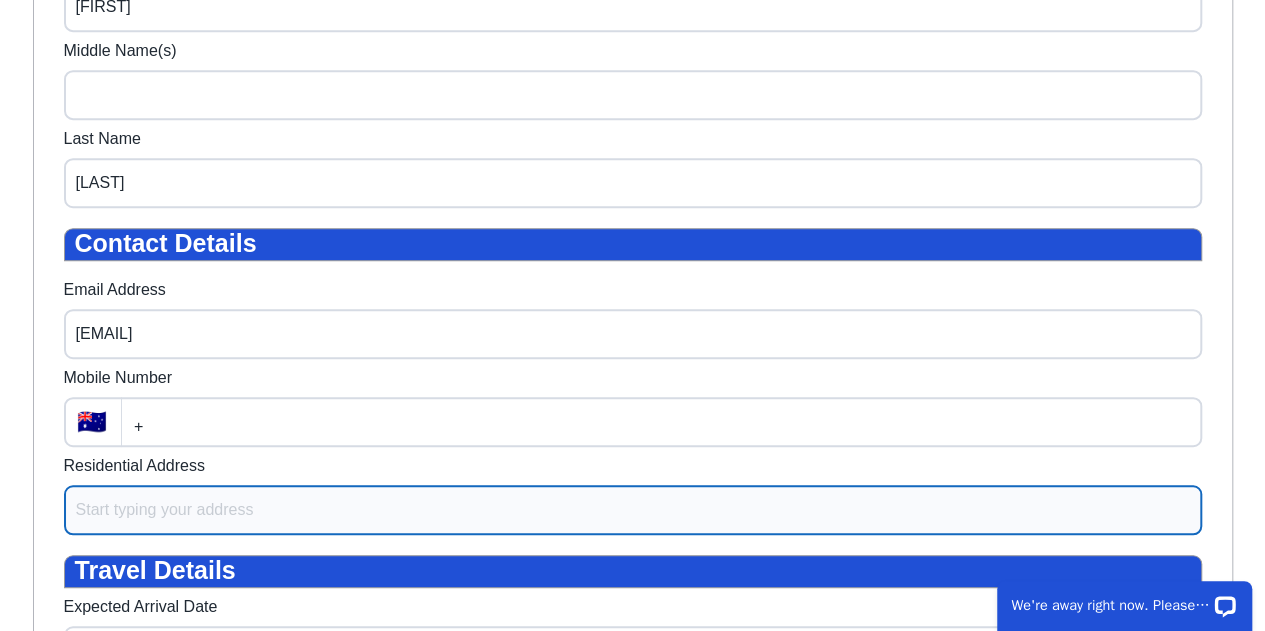 type on "*" 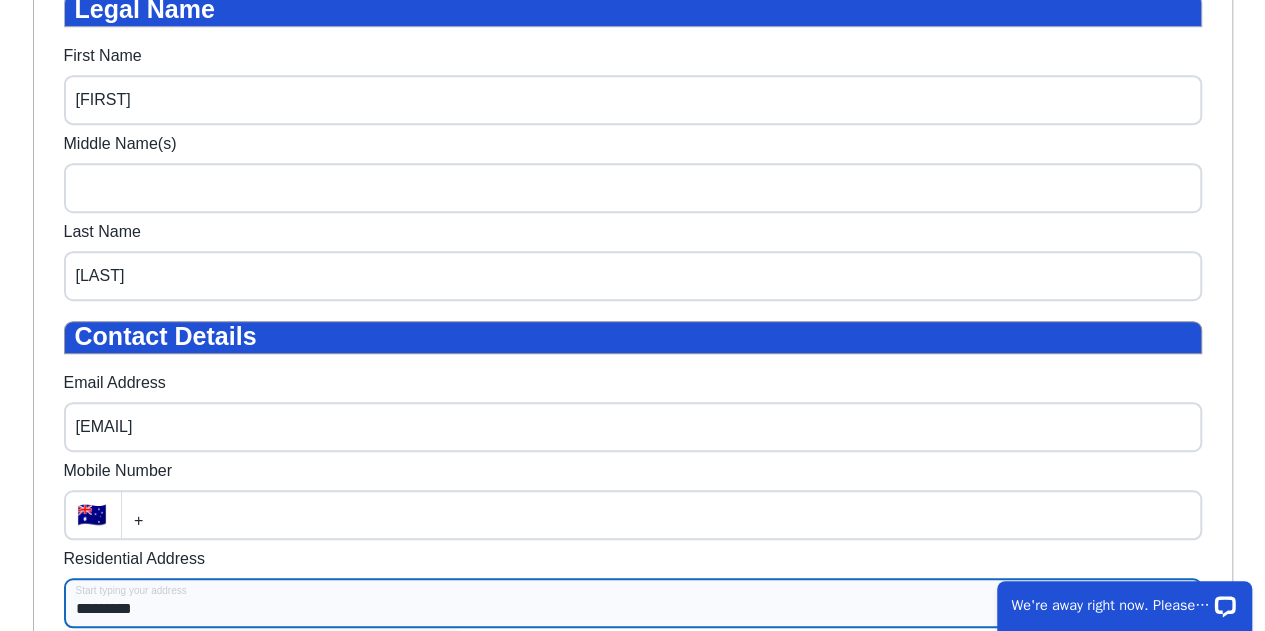 scroll, scrollTop: 505, scrollLeft: 0, axis: vertical 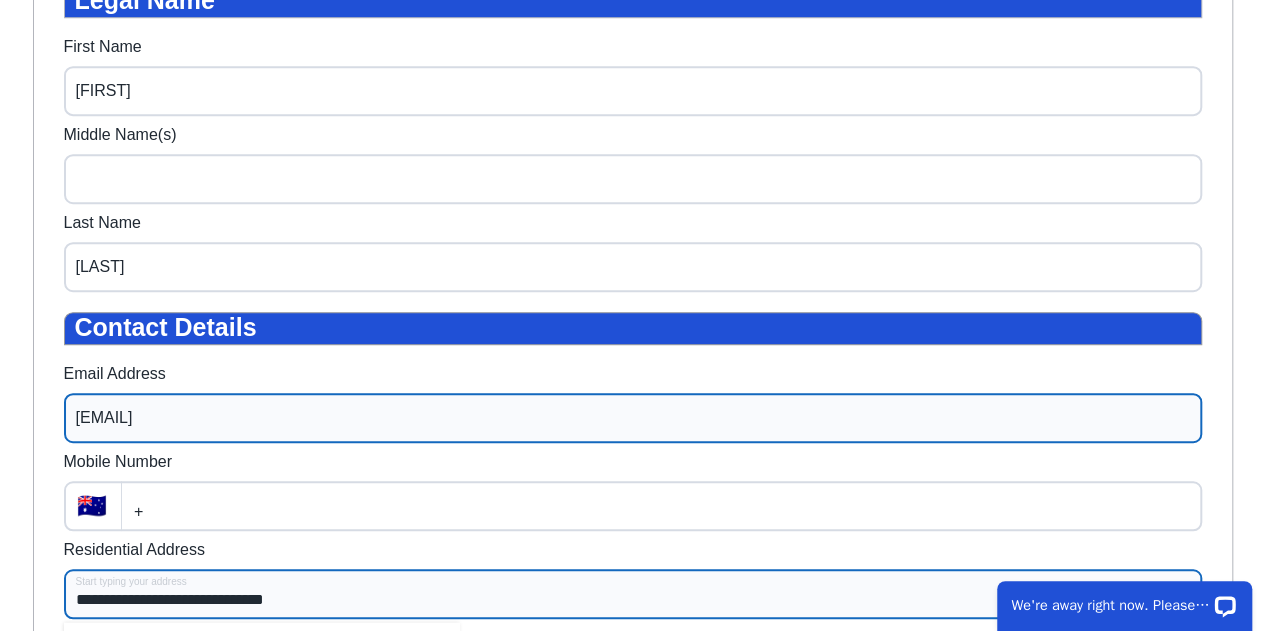 type on "**********" 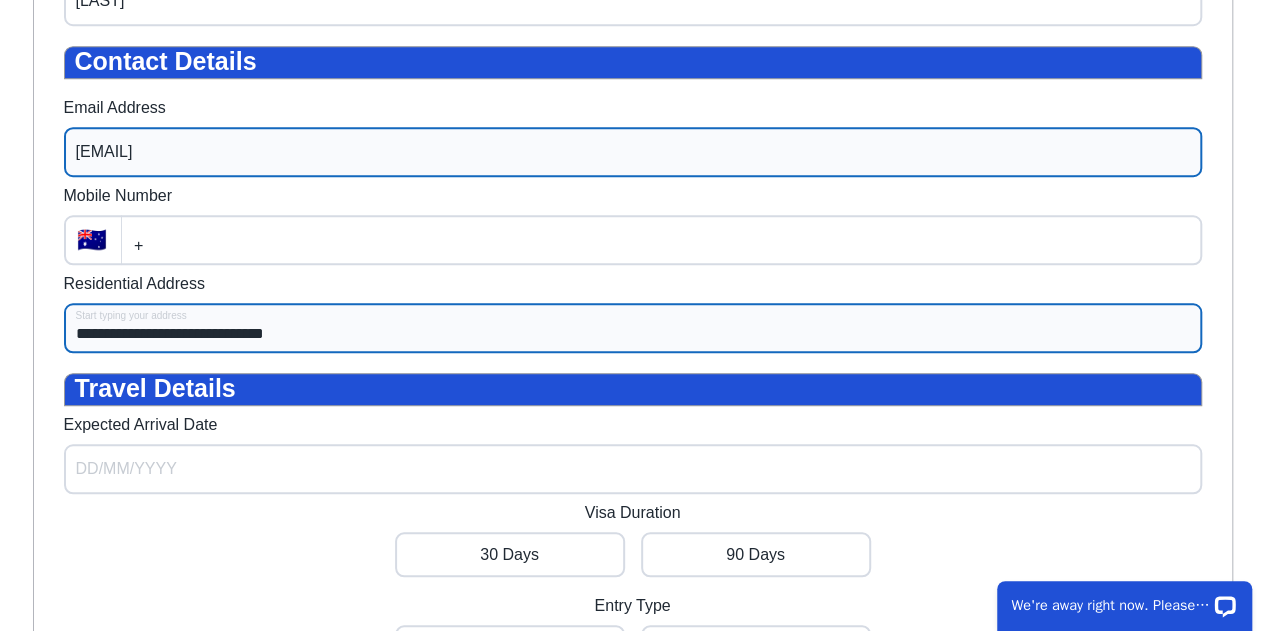 scroll, scrollTop: 790, scrollLeft: 0, axis: vertical 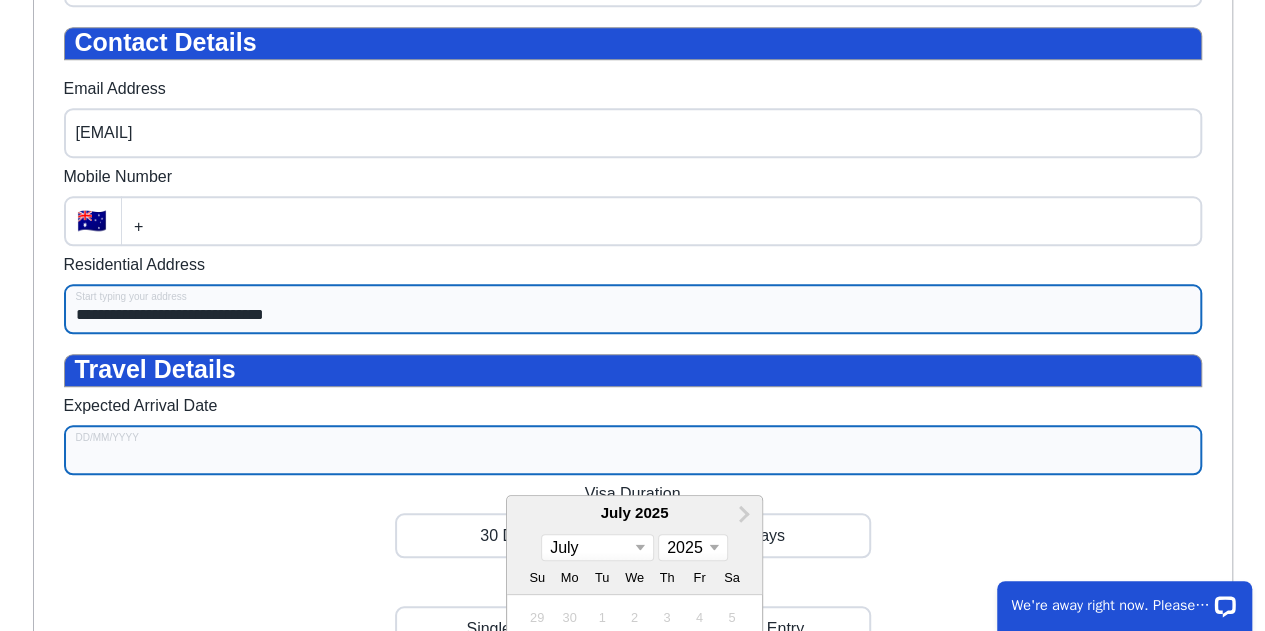 click on "Expected Arrival Date" at bounding box center [633, 450] 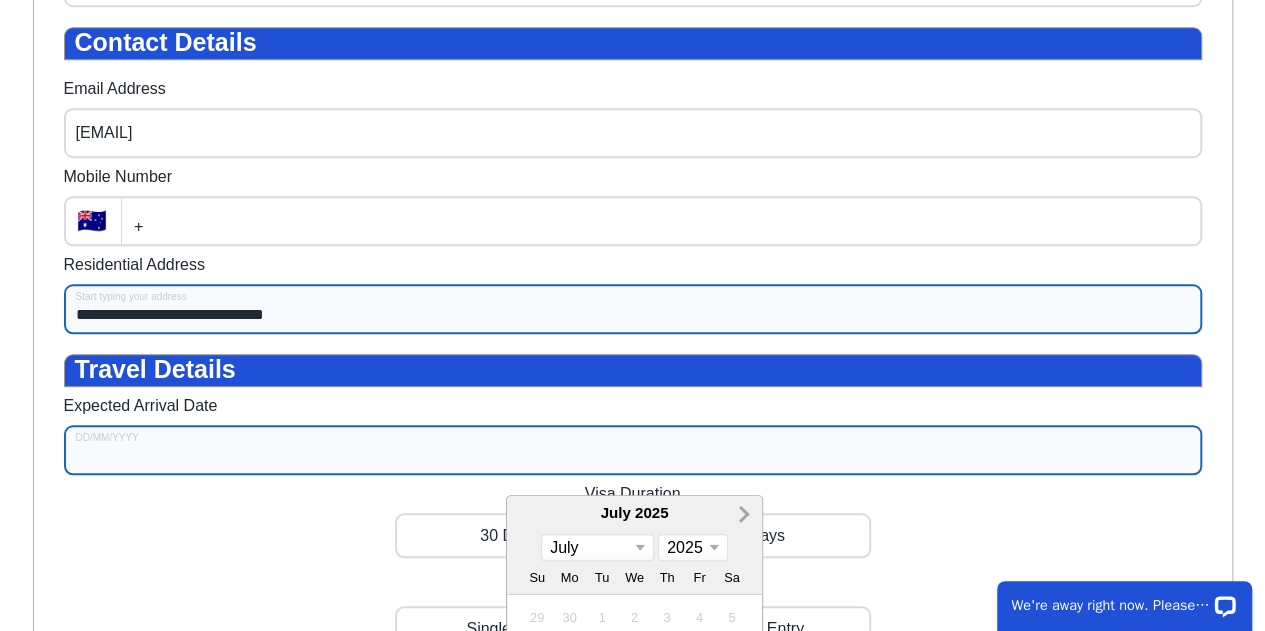 click on "Next Month" at bounding box center (742, 513) 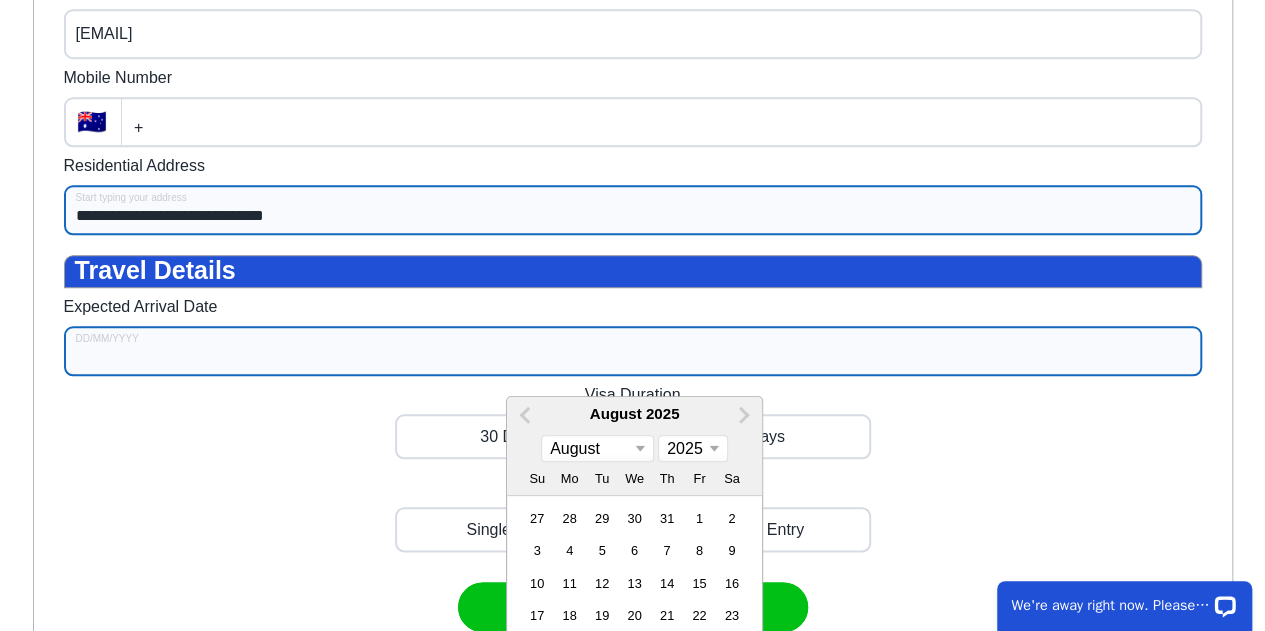 scroll, scrollTop: 890, scrollLeft: 0, axis: vertical 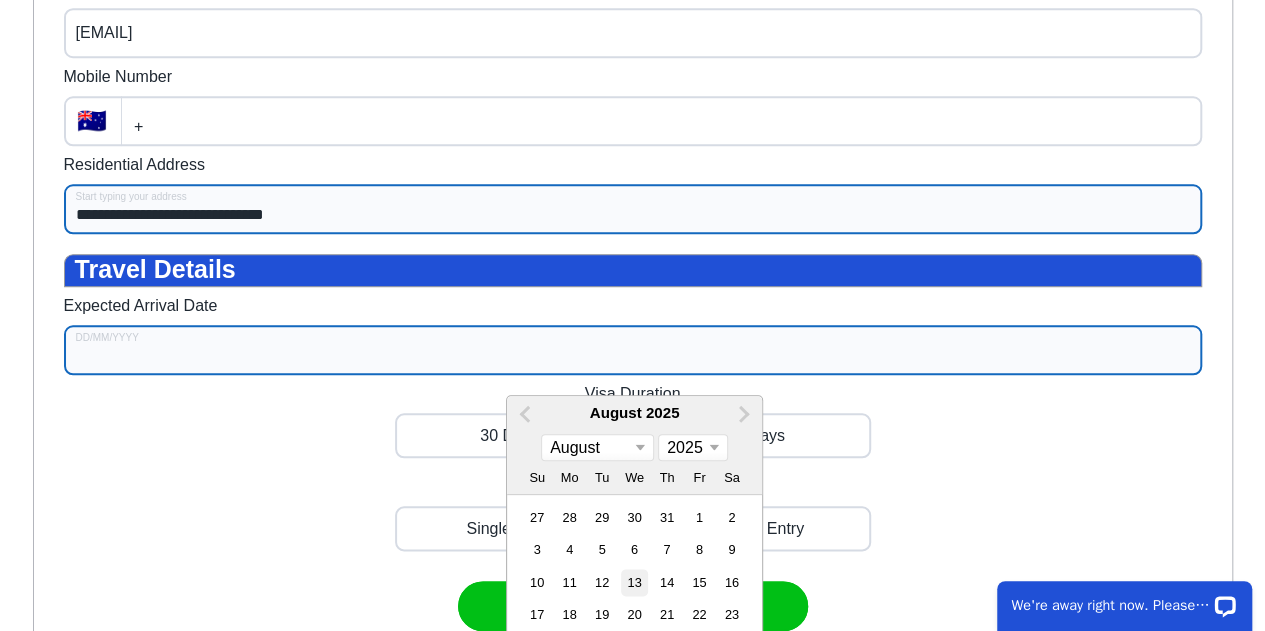 click on "13" at bounding box center [633, 582] 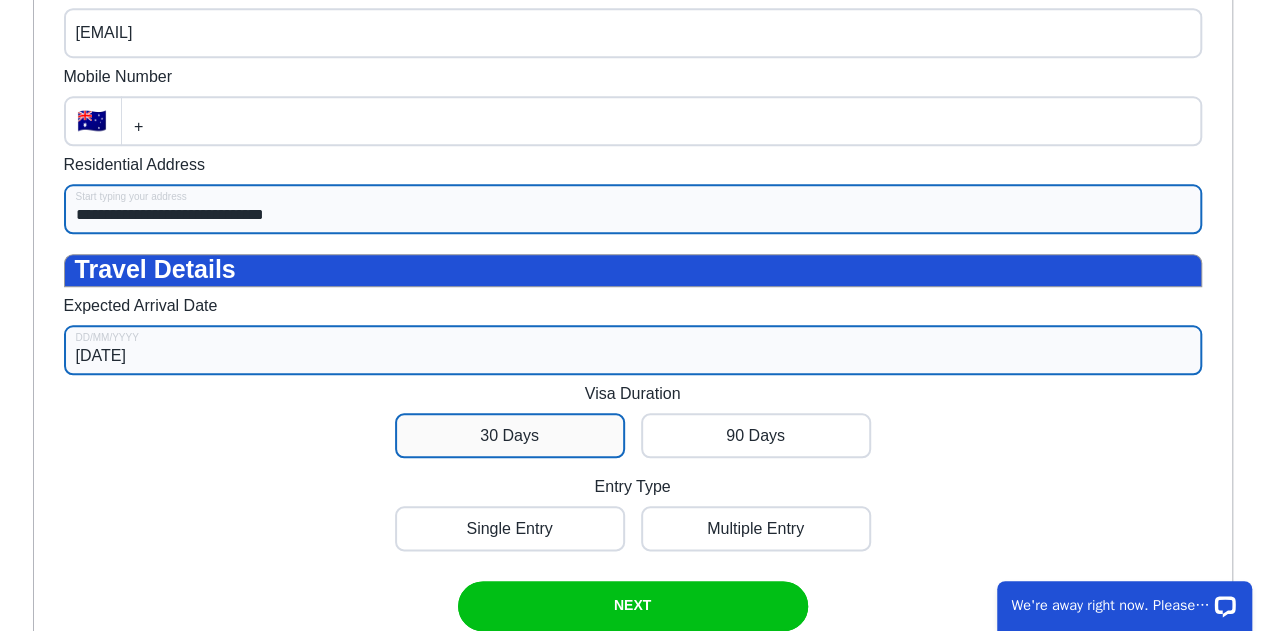 click at bounding box center (510, 435) 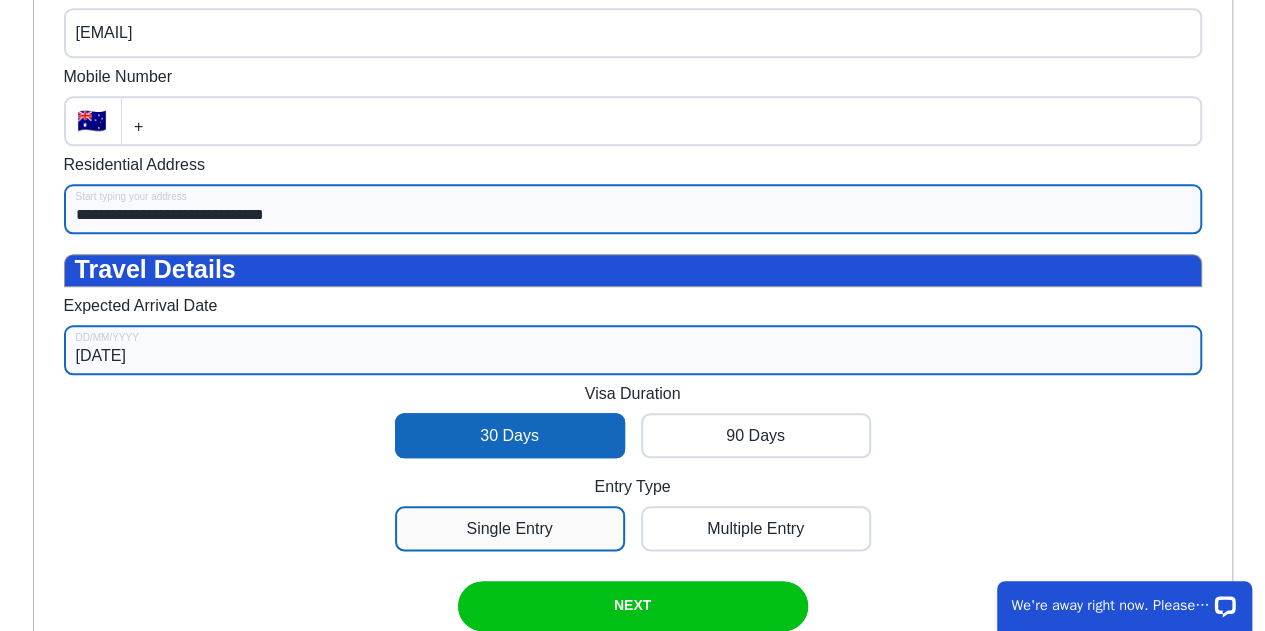click at bounding box center [510, 528] 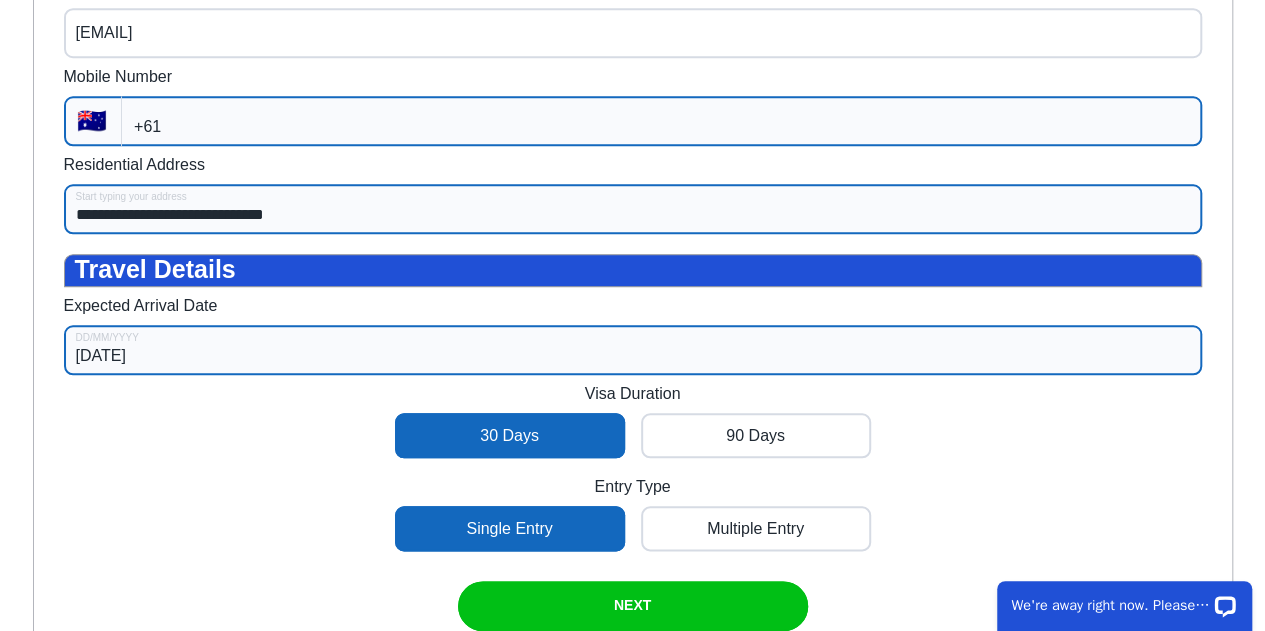 click on "+61" at bounding box center [661, 121] 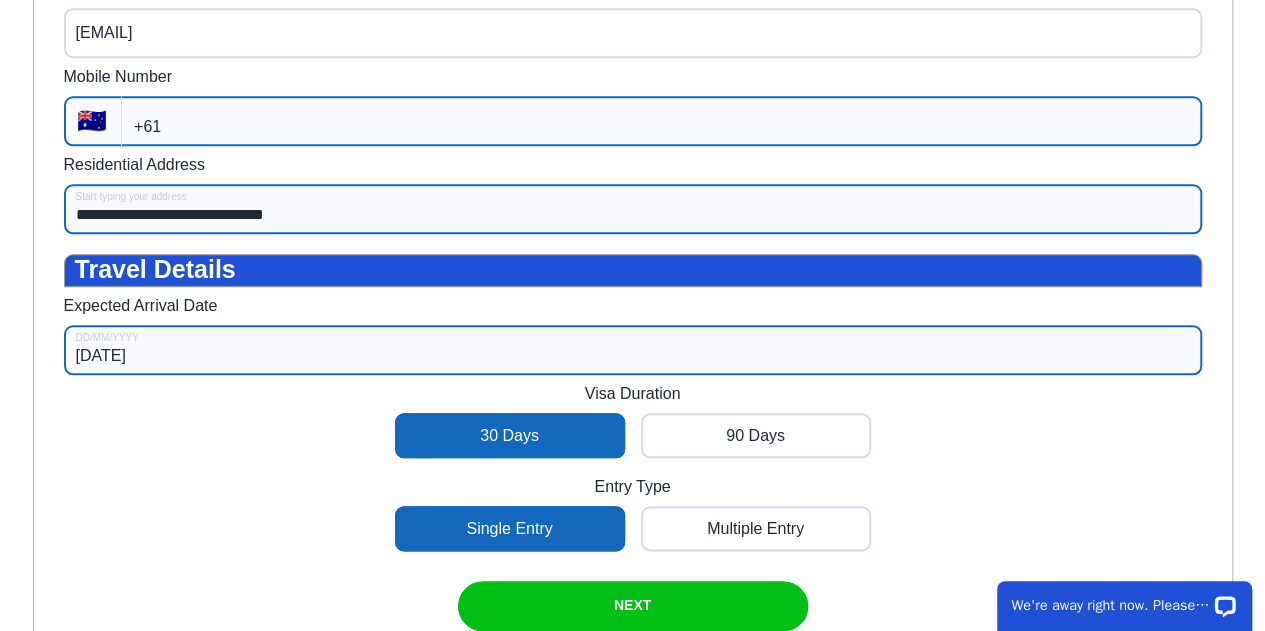 click on "+61" at bounding box center (661, 121) 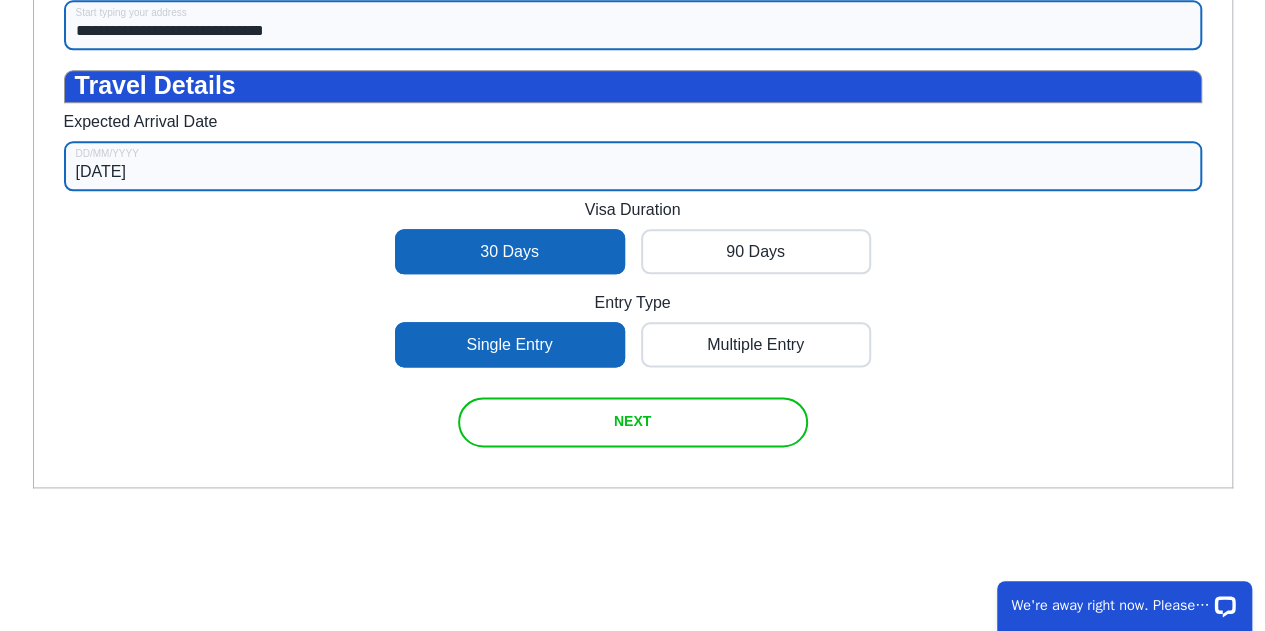 click on "NEXT" at bounding box center [632, 421] 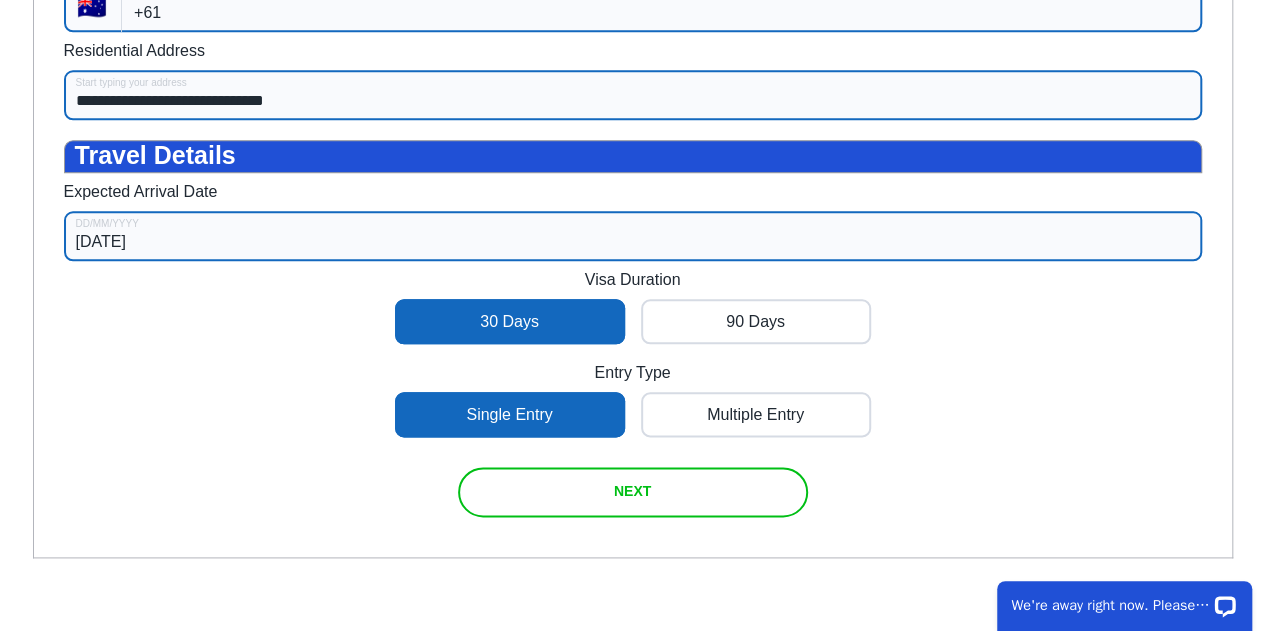 click on "+61" at bounding box center (661, 7) 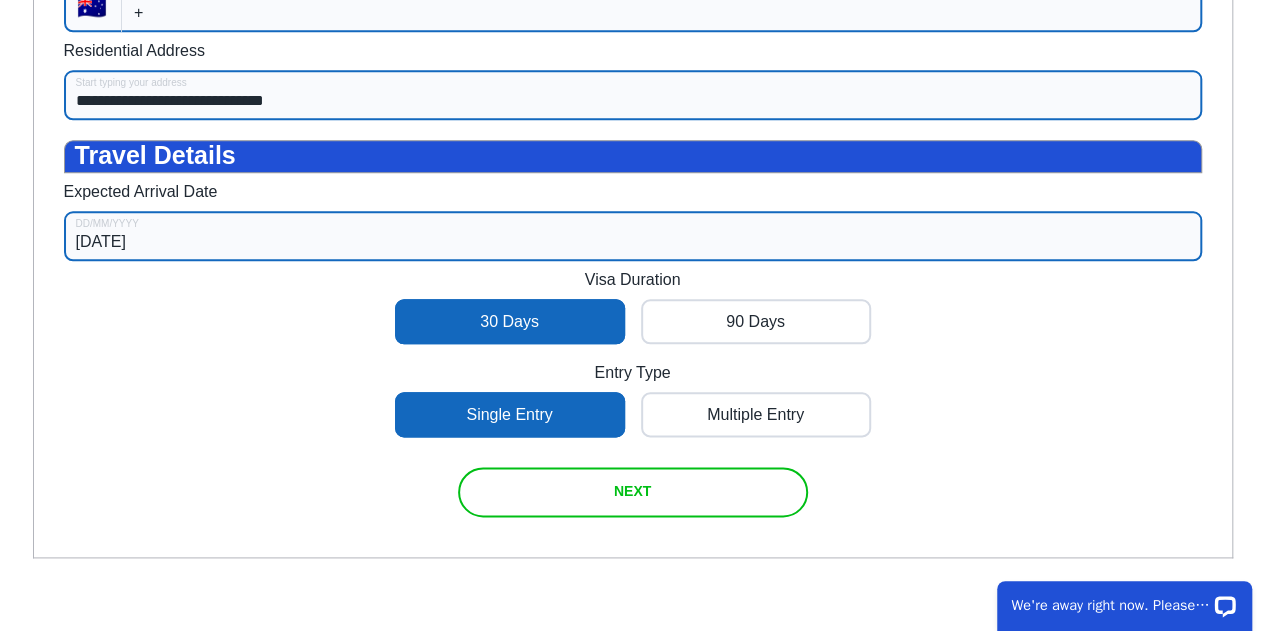 click on "🇦🇺" at bounding box center [93, 7] 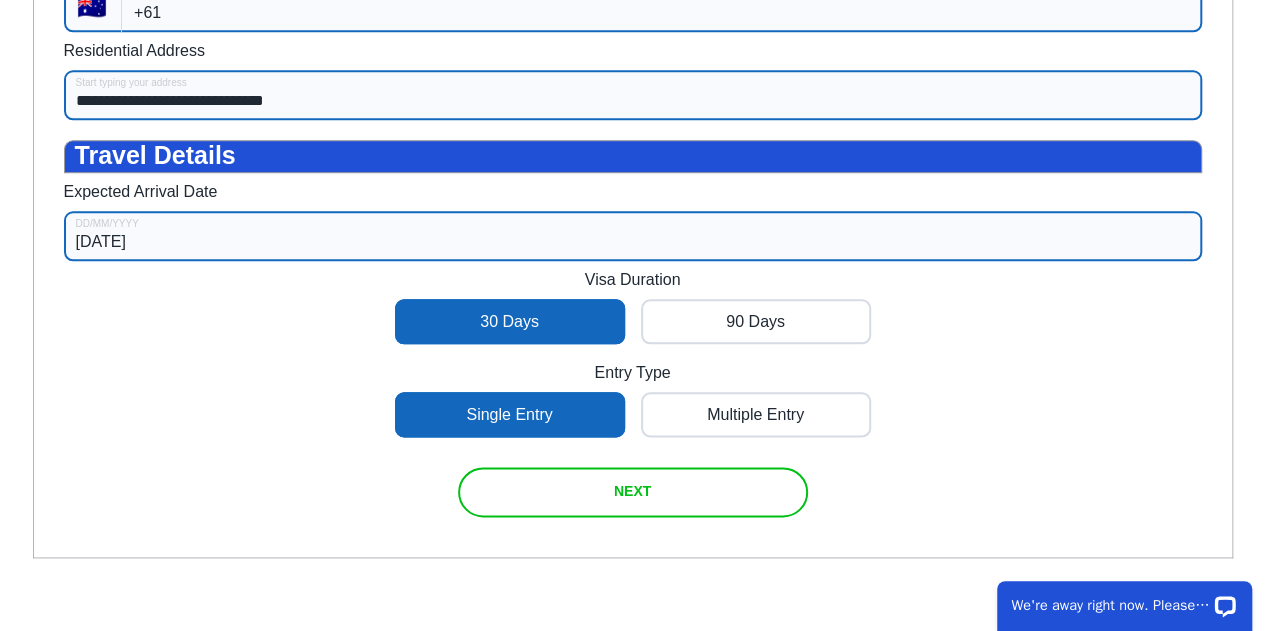 click on "+61" at bounding box center (661, 7) 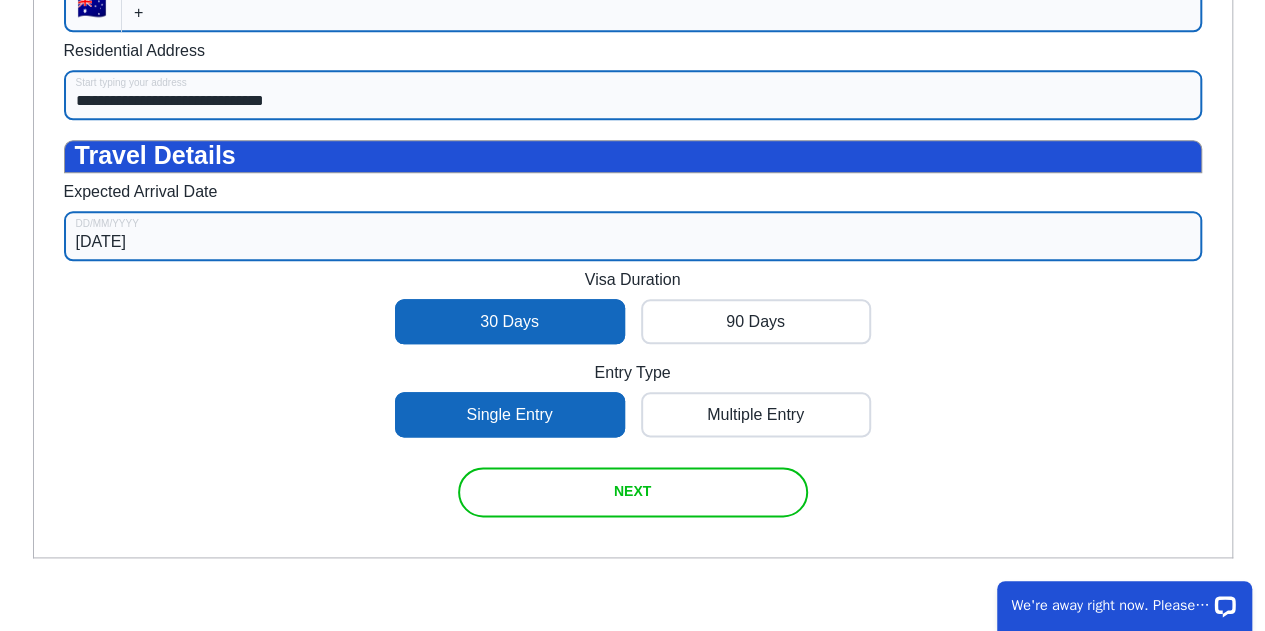 click on "🇦🇺" at bounding box center [93, 7] 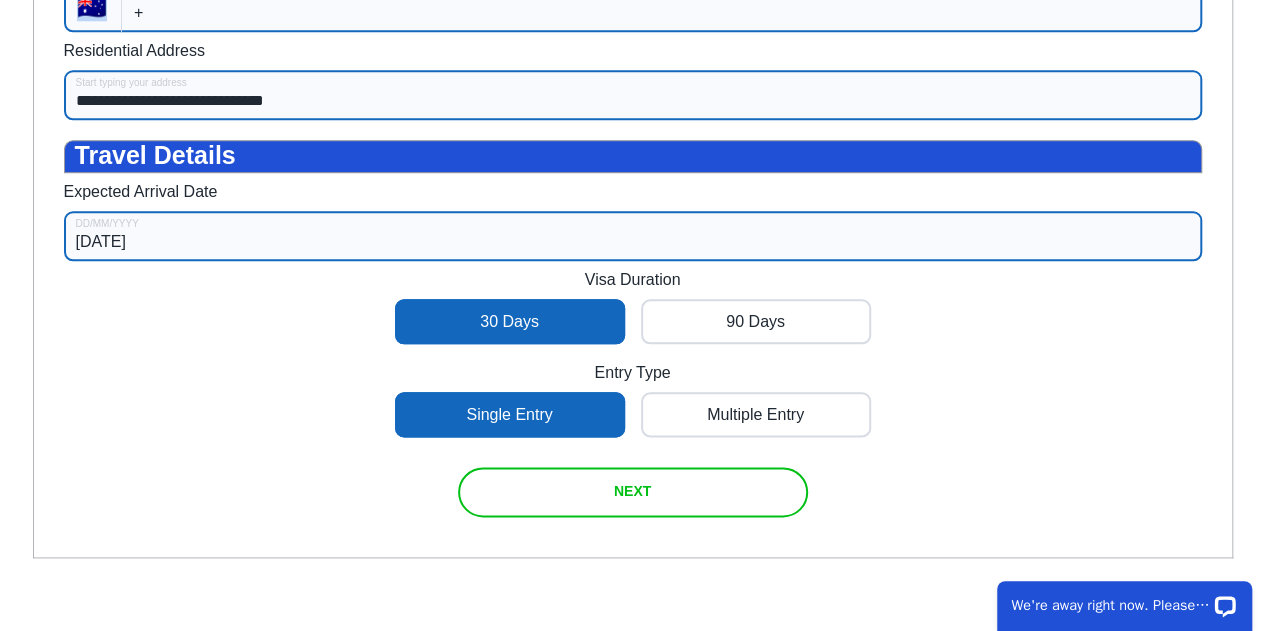 click on "🇦🇺" at bounding box center (93, 7) 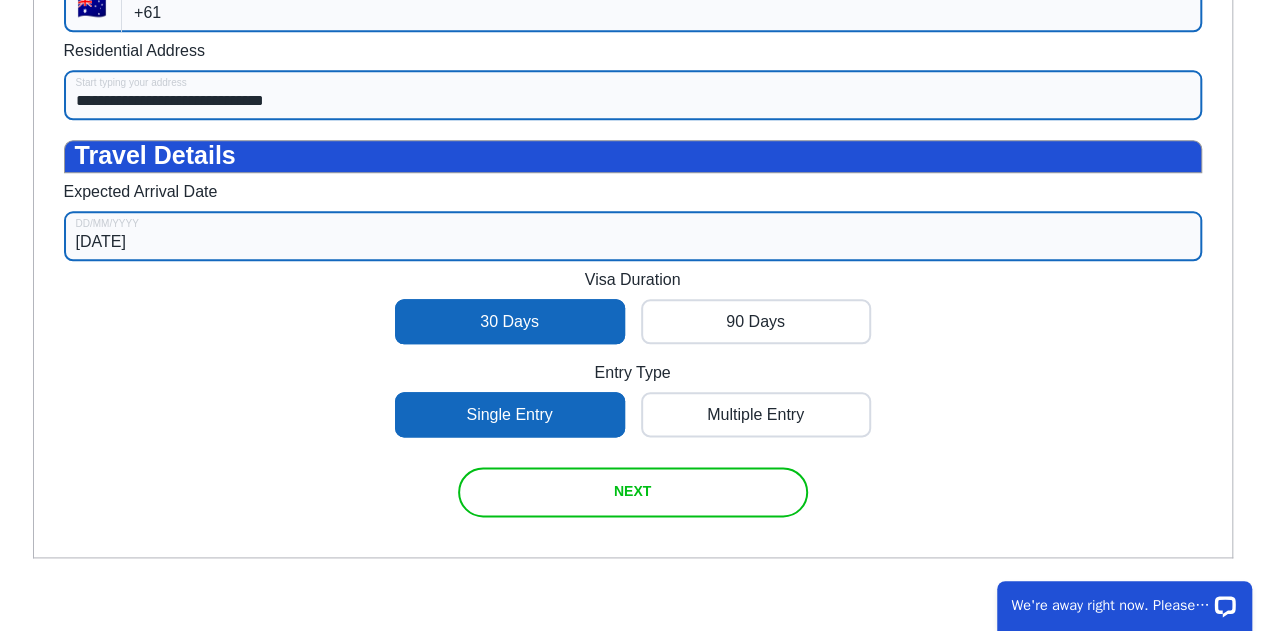 click on "+61" at bounding box center (661, 7) 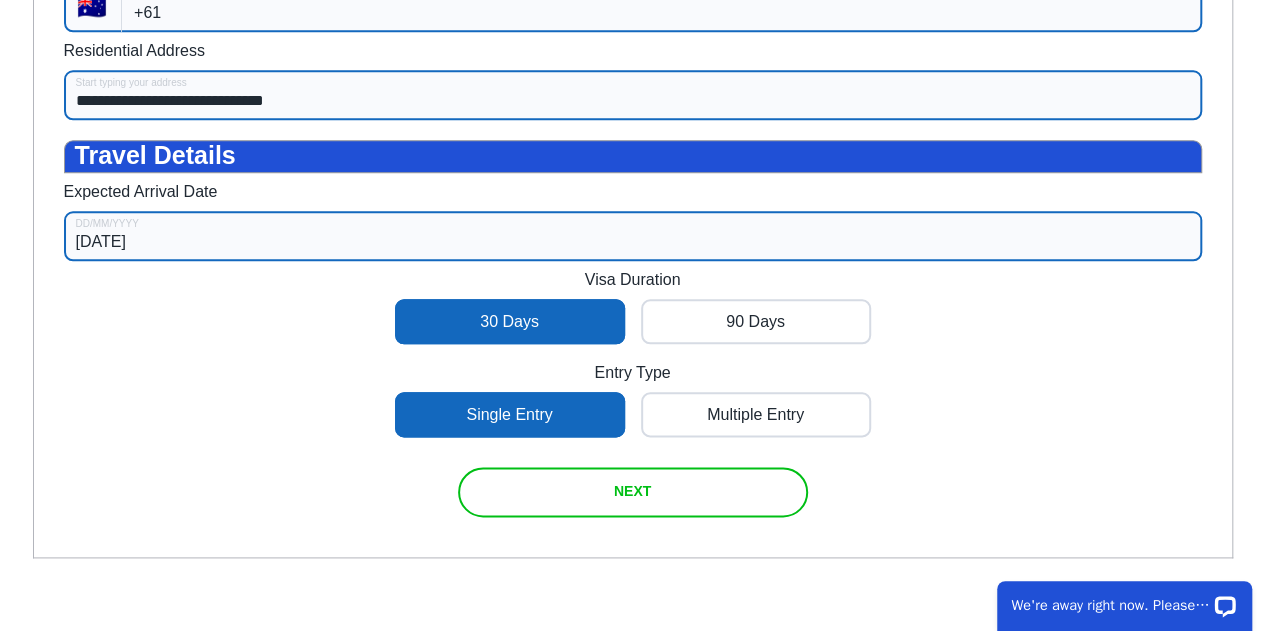 click on "+61" at bounding box center (661, 7) 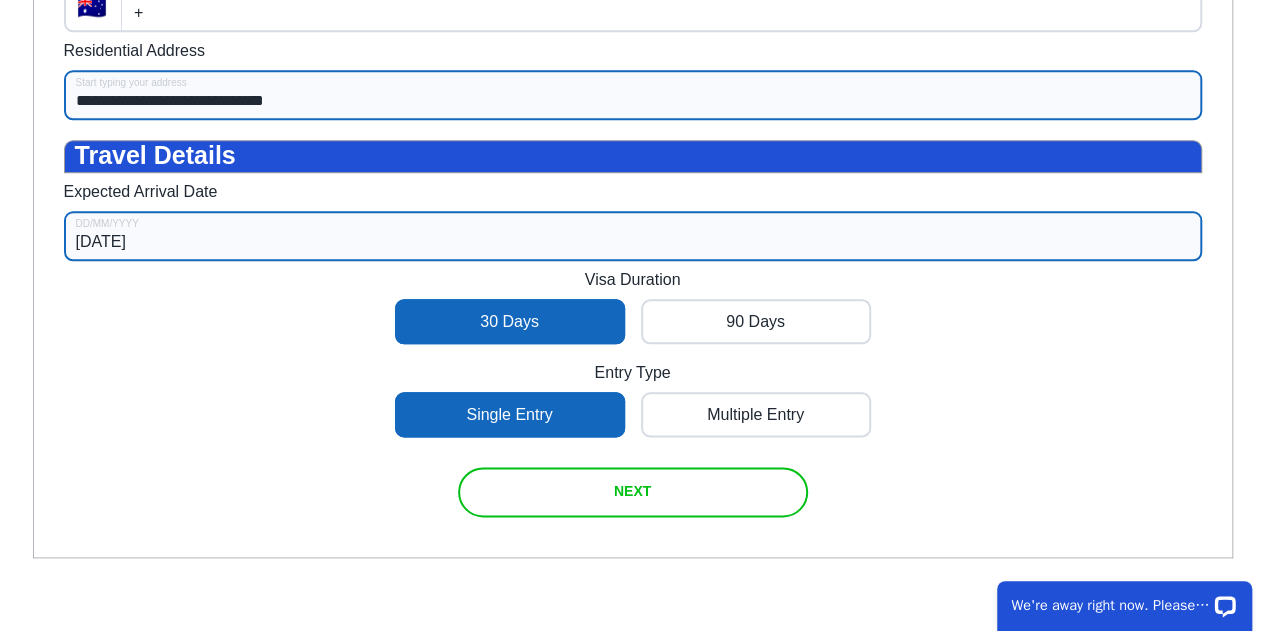 click on "**********" at bounding box center (633, 81) 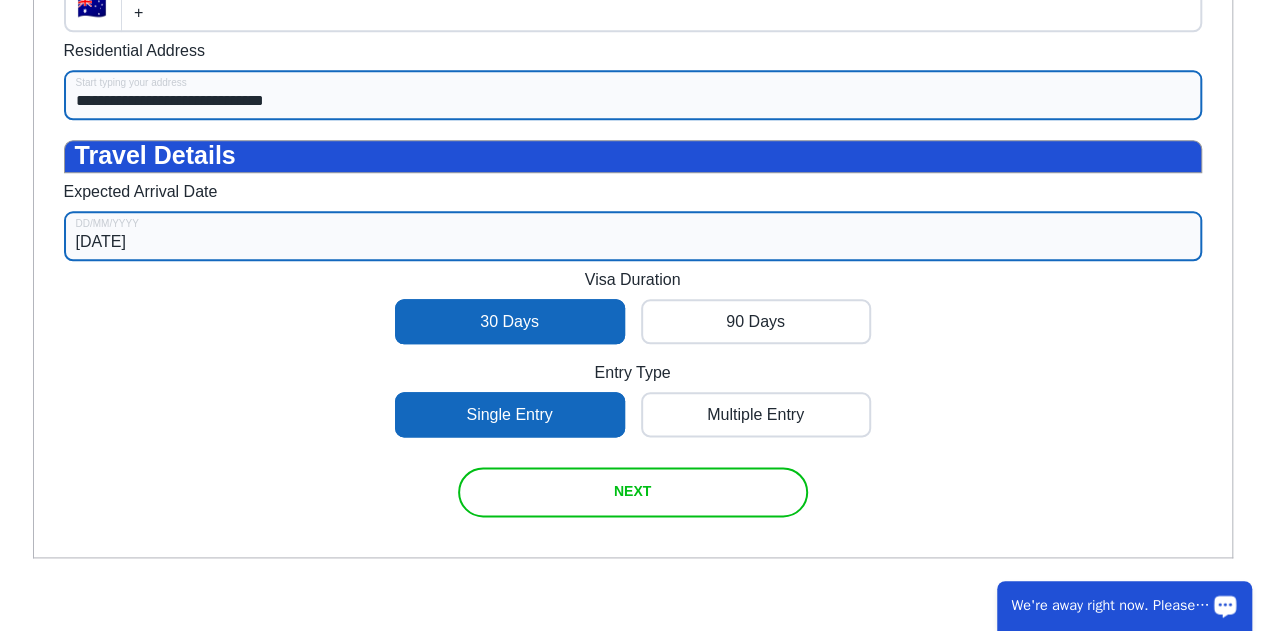 click on "We're away right now. Please check back later!" at bounding box center [1111, 606] 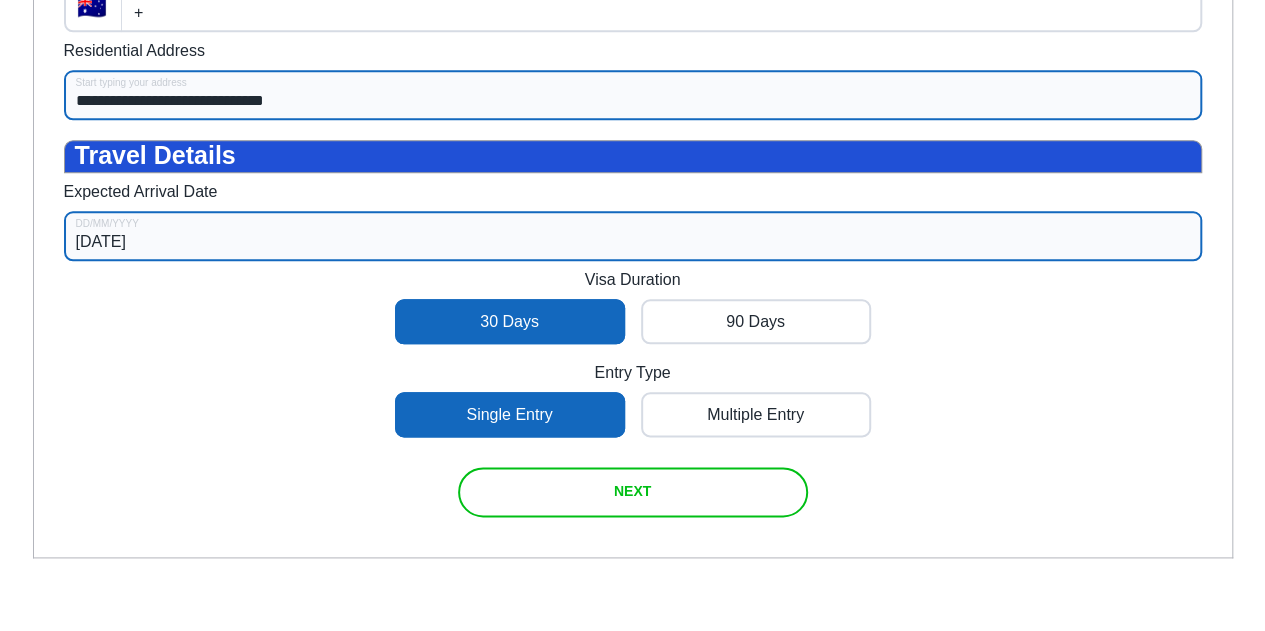 click on "**********" at bounding box center (633, 1) 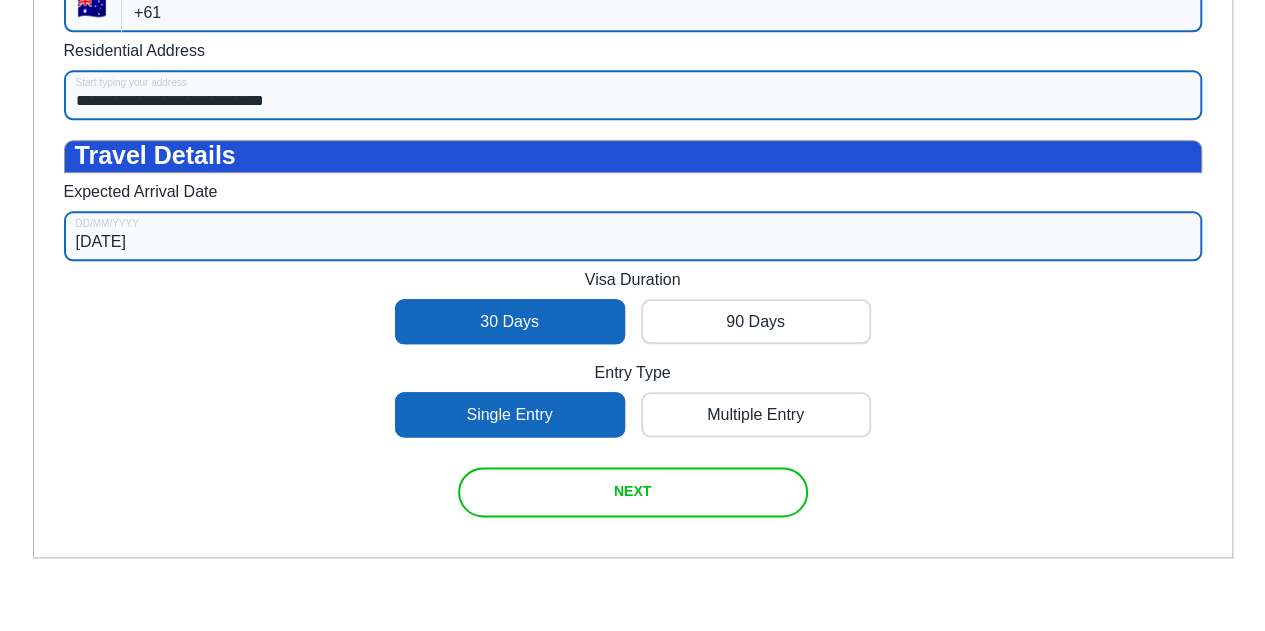 click on "+61" at bounding box center [661, 7] 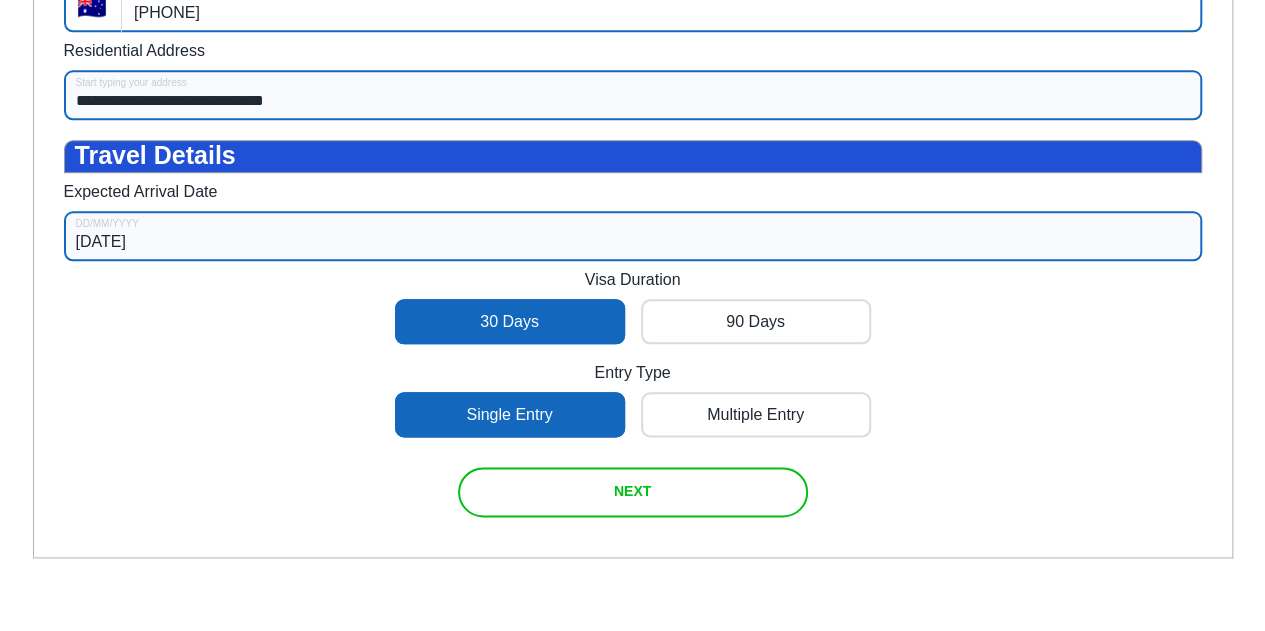 type on "[PHONE]" 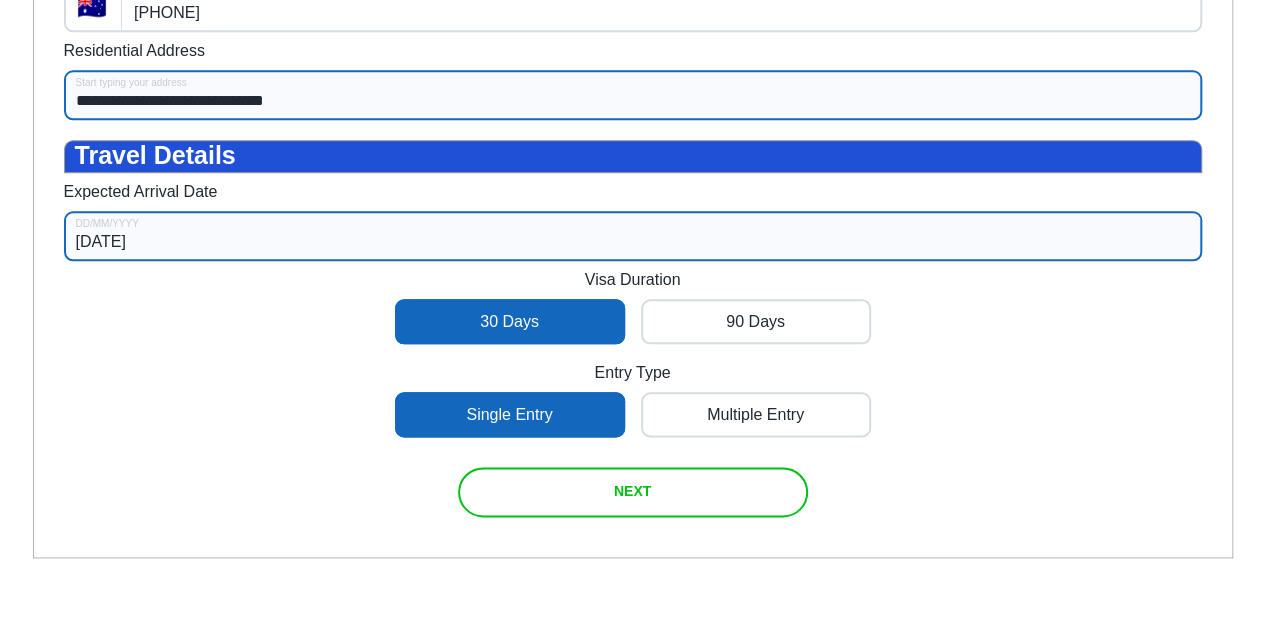 click on "NEXT" at bounding box center (632, 491) 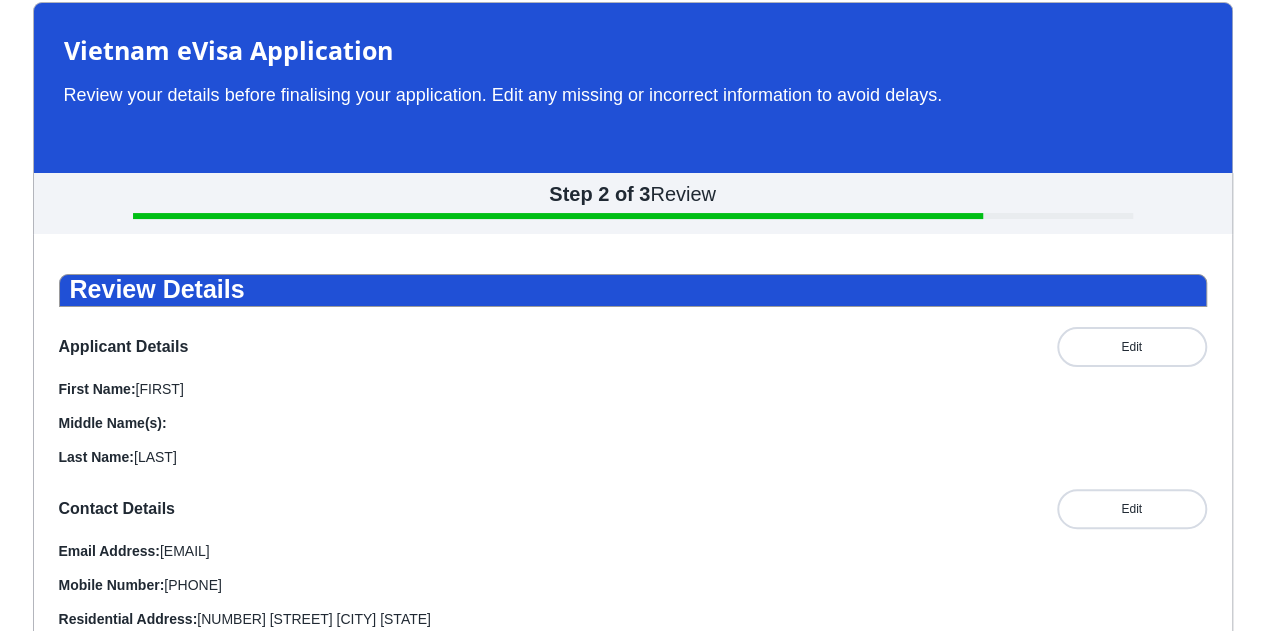 scroll, scrollTop: 60, scrollLeft: 0, axis: vertical 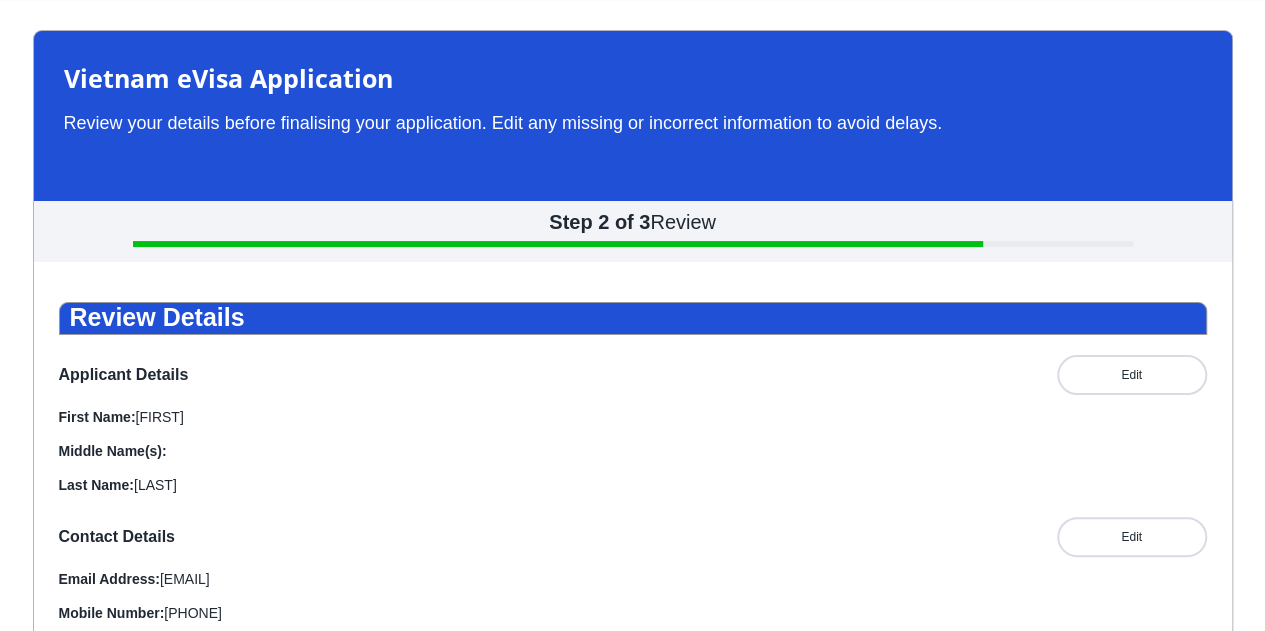 click on "Review Details  Applicant Details Edit First Name:  [FIRST]  Middle Name(s):    Last Name:  [LAST]  Contact Details Edit Email Address:  [EMAIL]  Mobile Number:  [PHONE]  Residential Address:  [NUMBER] [STREET] [CITY]  Travel Details Edit Arrival Date:  [DATE]  Visa Duration:  [DURATION]  Entry Type:  [ENTRY_TYPE]  NEXT" at bounding box center [633, 593] 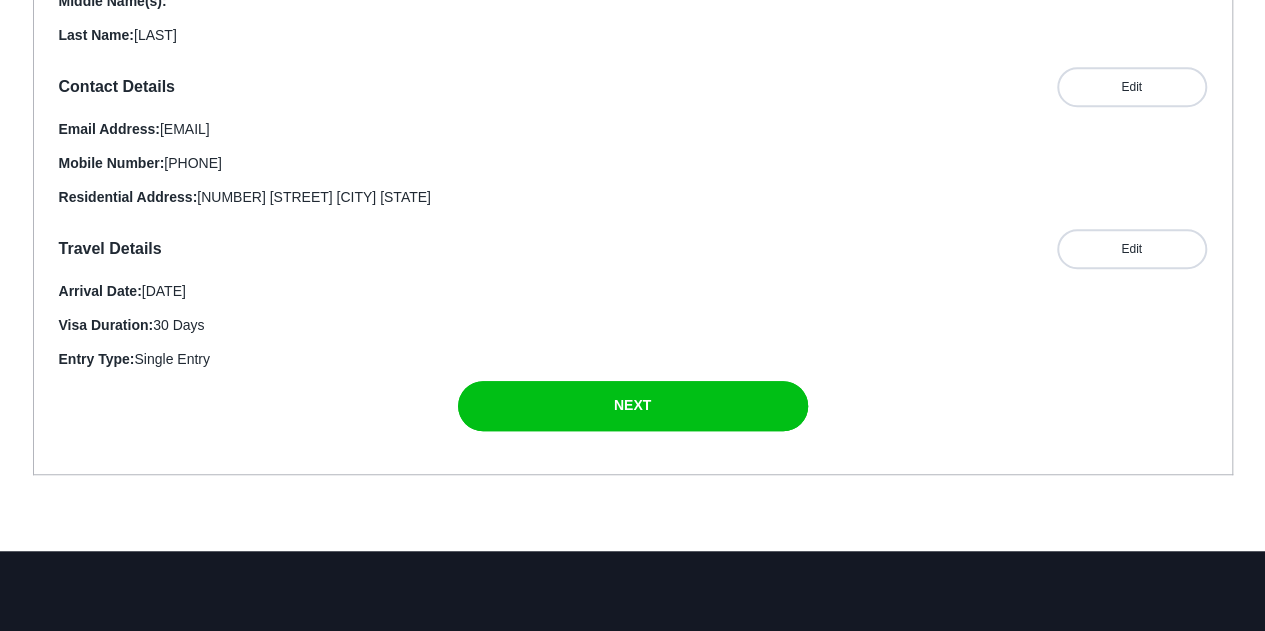 scroll, scrollTop: 512, scrollLeft: 0, axis: vertical 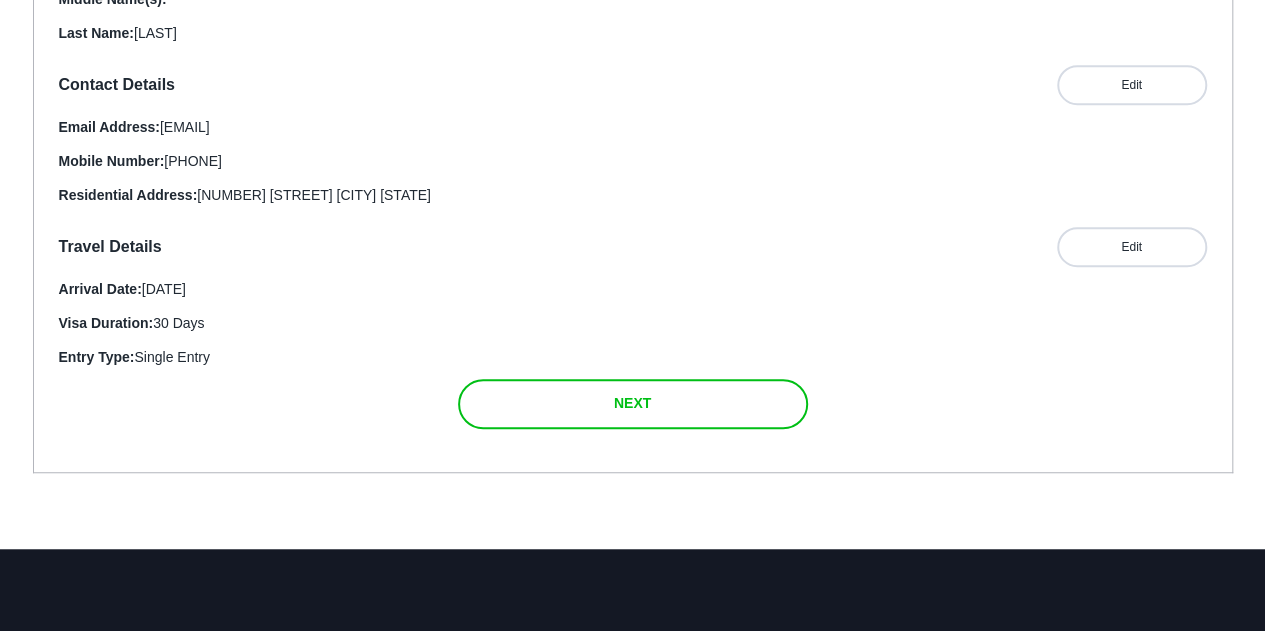 click on "NEXT" at bounding box center (632, 403) 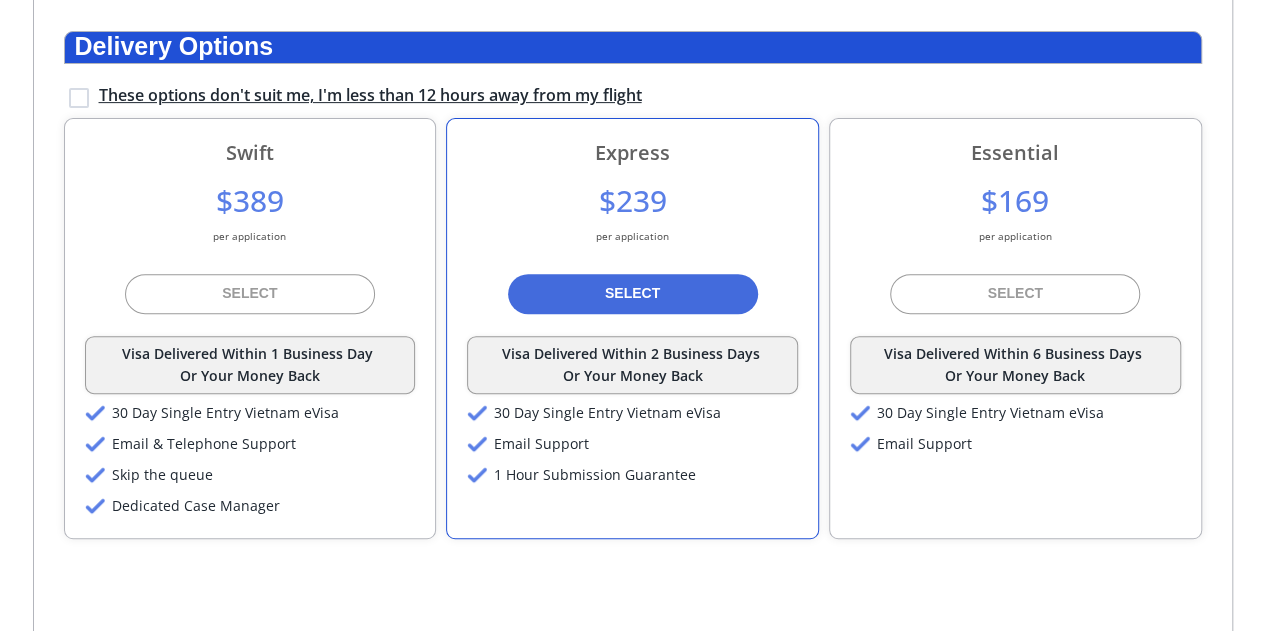 scroll, scrollTop: 335, scrollLeft: 0, axis: vertical 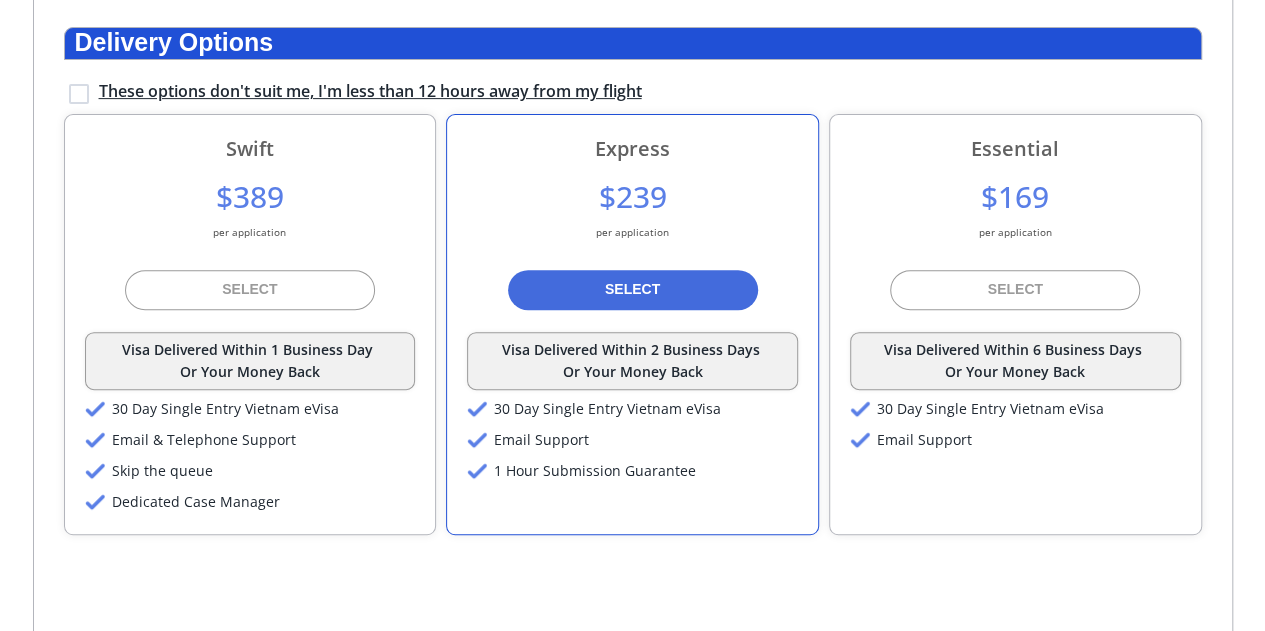 click on "Swift $[PRICE] per application SELECT Visa Delivered Within 1 Business Day
Or Your Money Back 30 Day Single Entry Vietnam eVisa Email & Telephone Support Skip the queue Dedicated Case Manager  Express $[PRICE] per application SELECT Visa Delivered Within 2 Business Days
Or Your Money Back 30 Day Single Entry Vietnam eVisa Email Support 1 Hour Submission Guarantee  Essential $[PRICE] per application SELECT Visa Delivered Within 6 Business Days
Or Your Money Back 30 Day Single Entry Vietnam eVisa  Email Support" at bounding box center [633, 349] 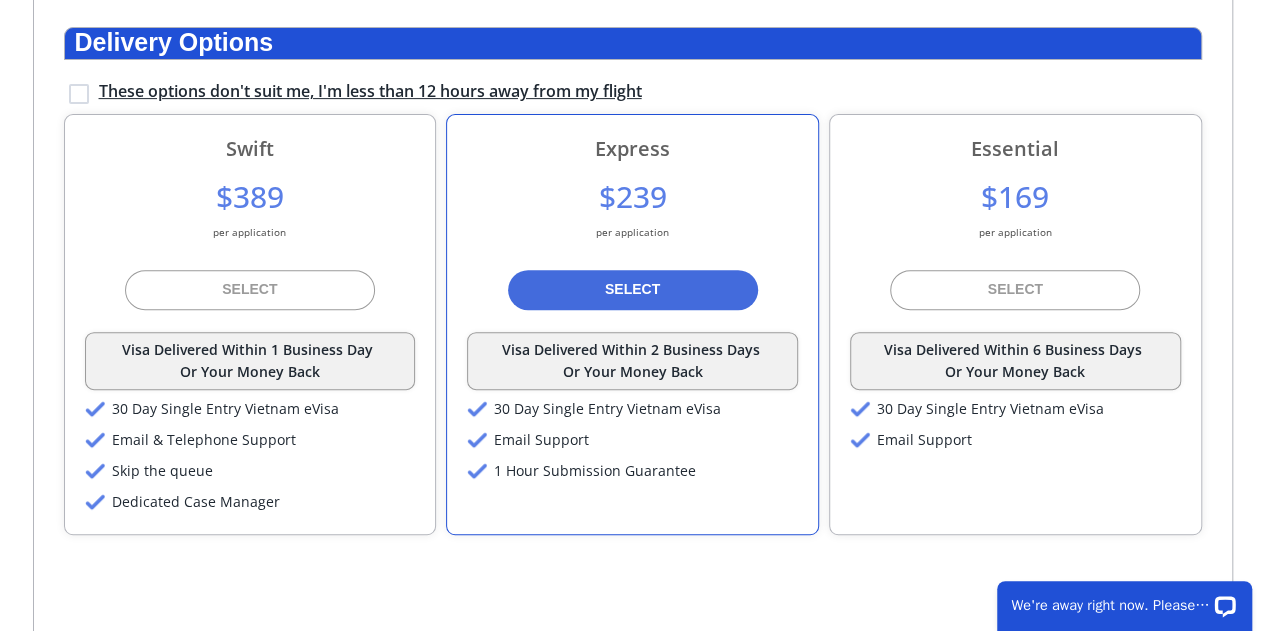click on "$[PRICE] per application" at bounding box center (1015, 214) 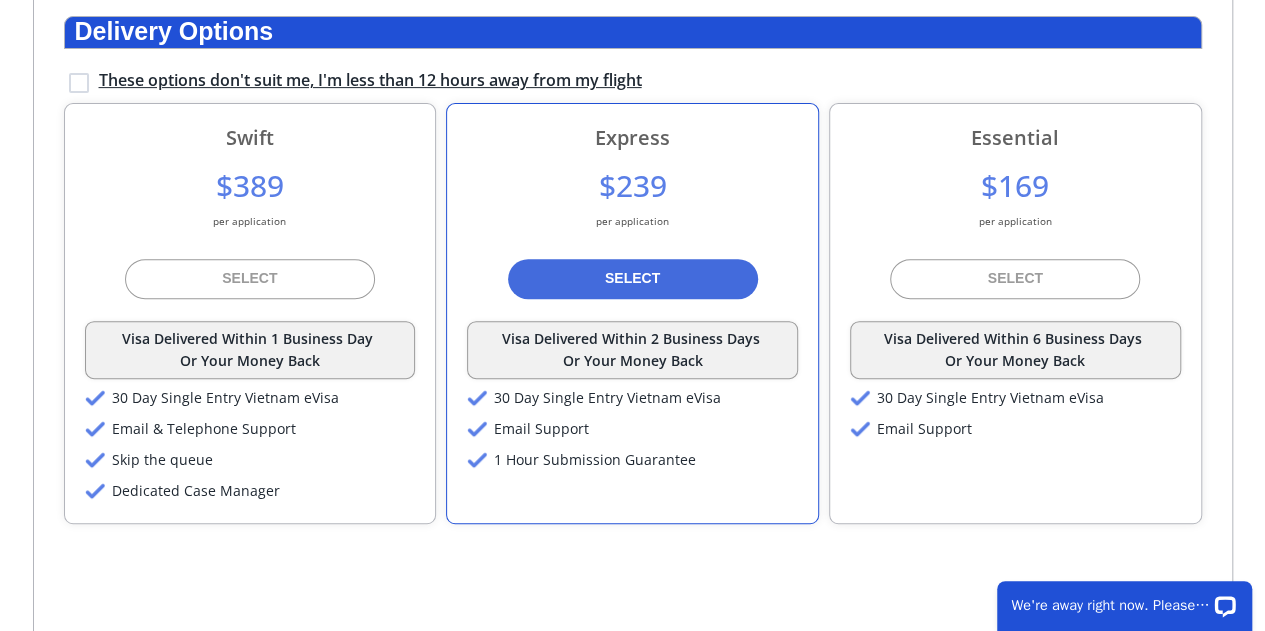 scroll, scrollTop: 340, scrollLeft: 0, axis: vertical 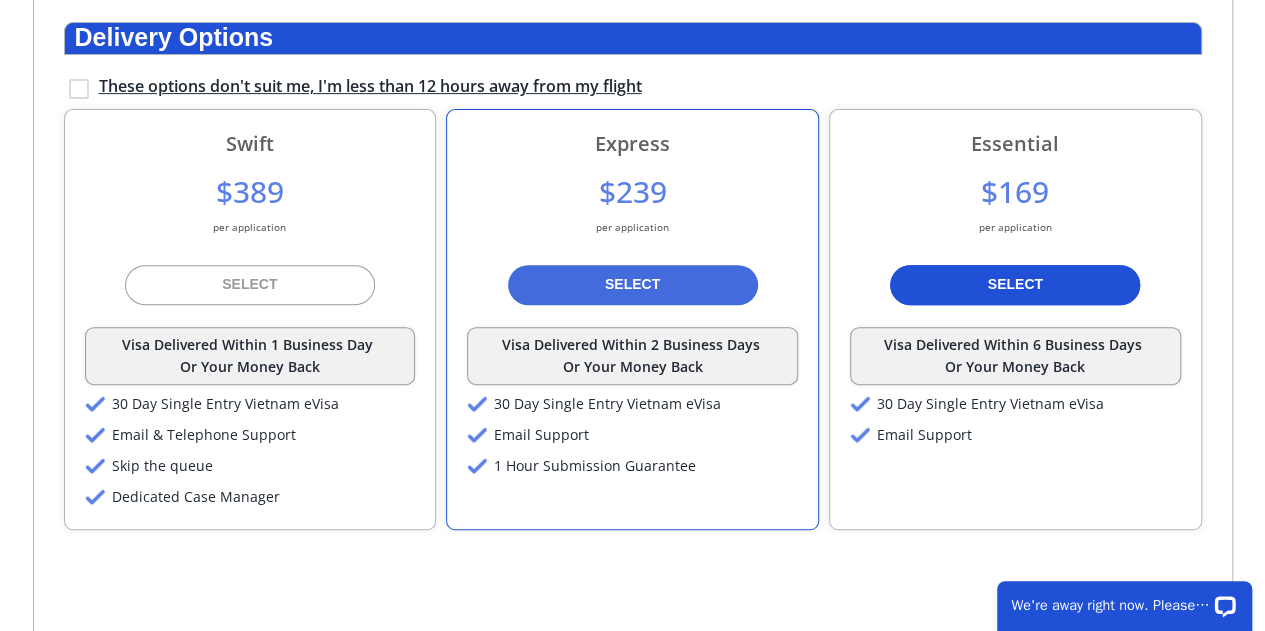 click at bounding box center (1015, 285) 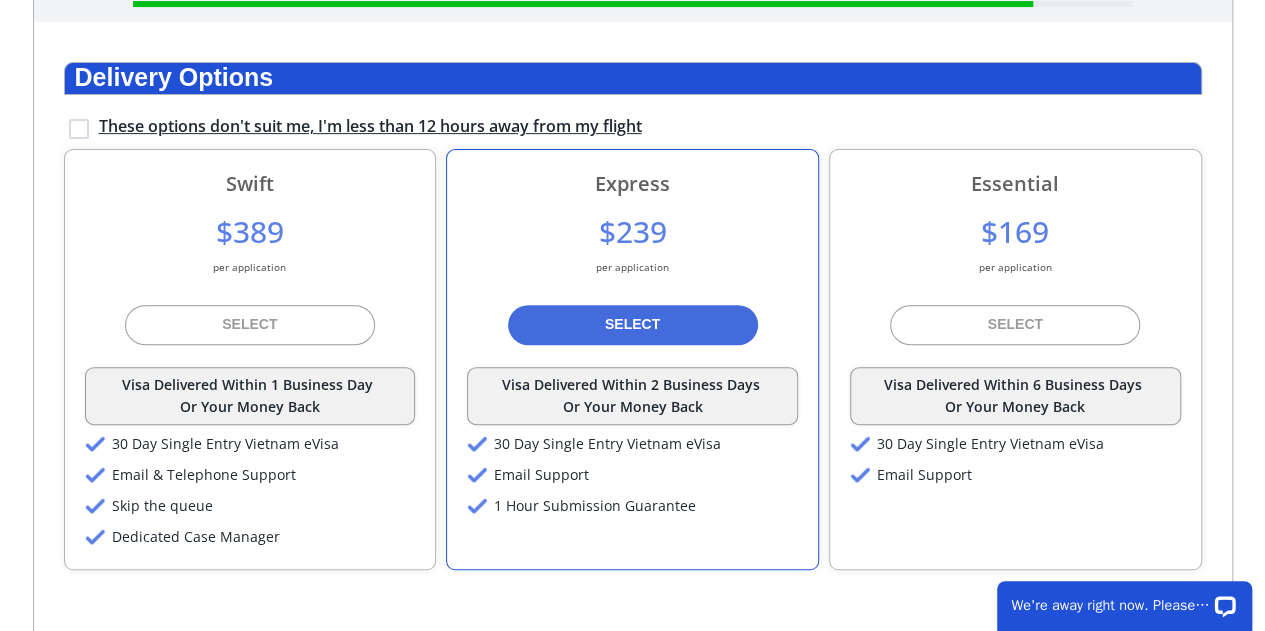 scroll, scrollTop: 304, scrollLeft: 0, axis: vertical 